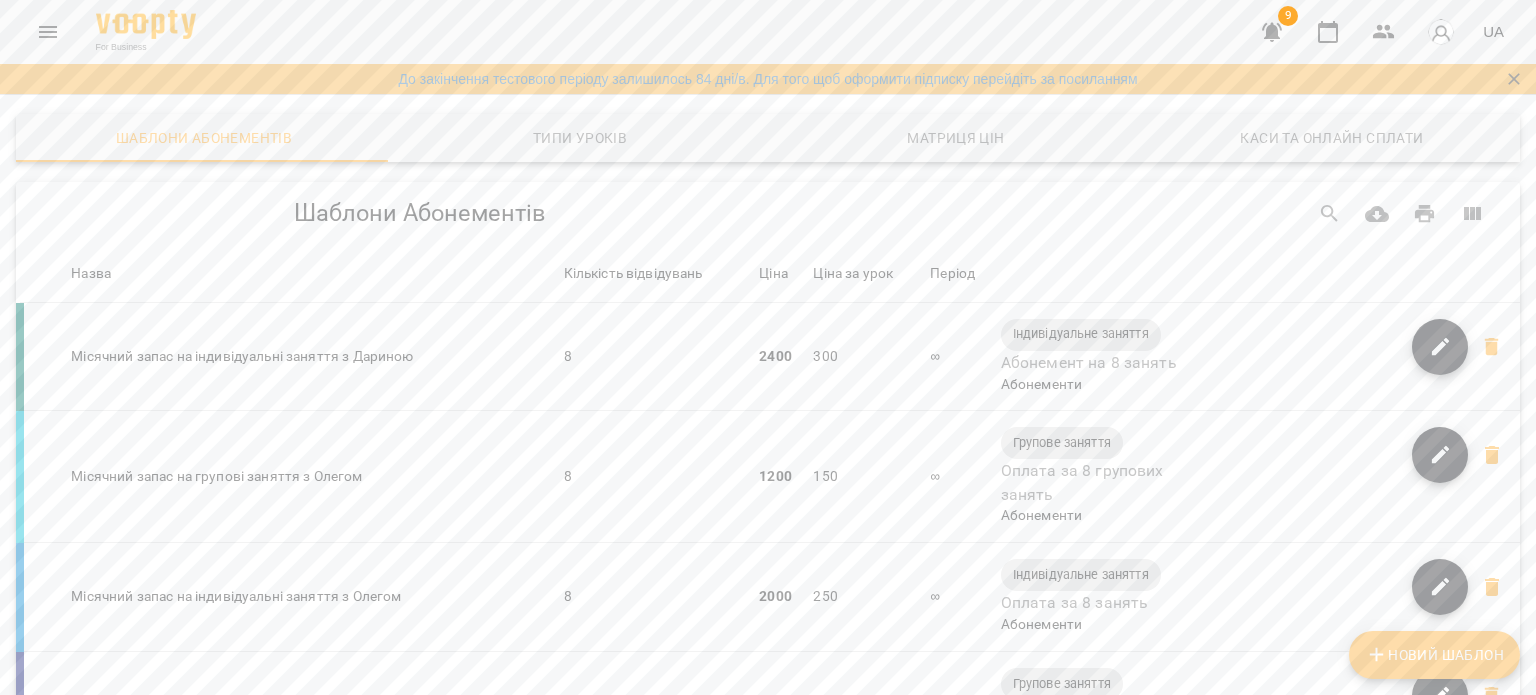 scroll, scrollTop: 0, scrollLeft: 0, axis: both 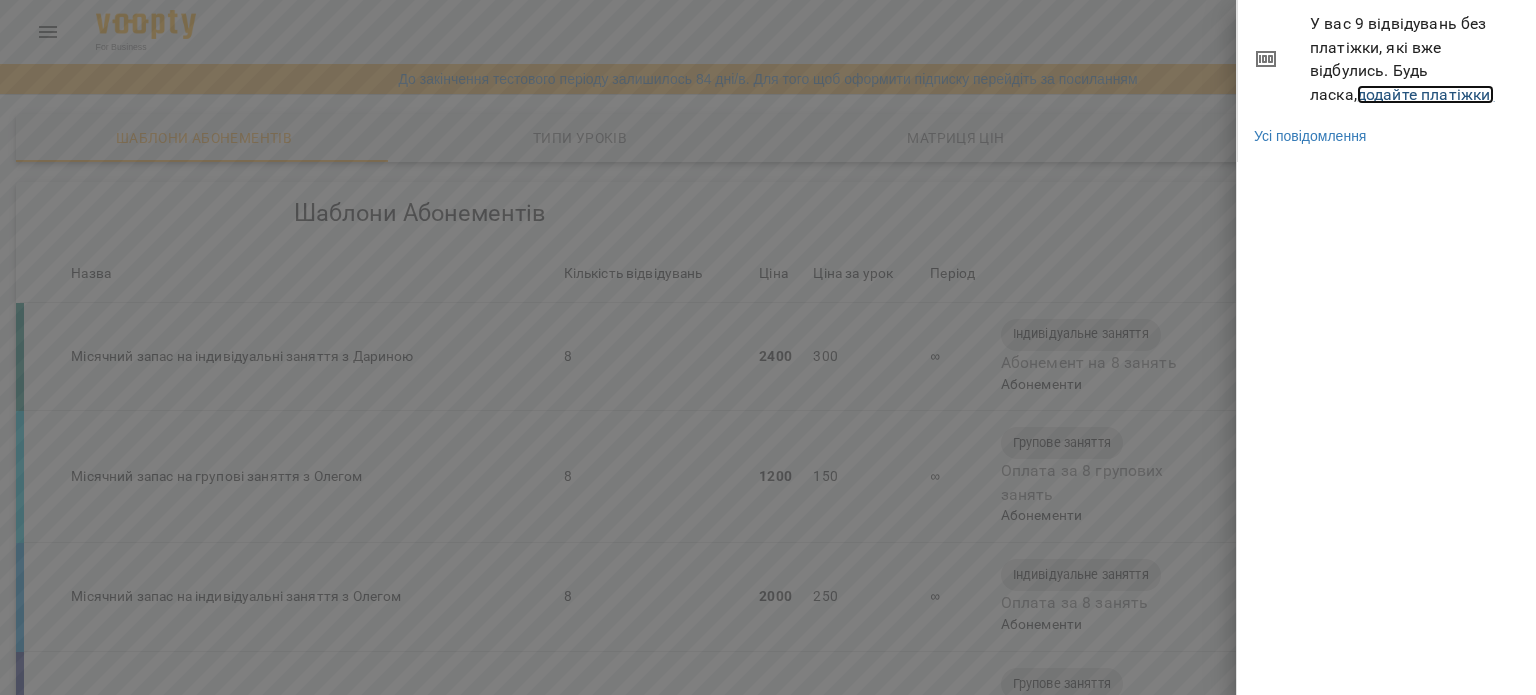 click on "додайте платіжки!" at bounding box center (1426, 94) 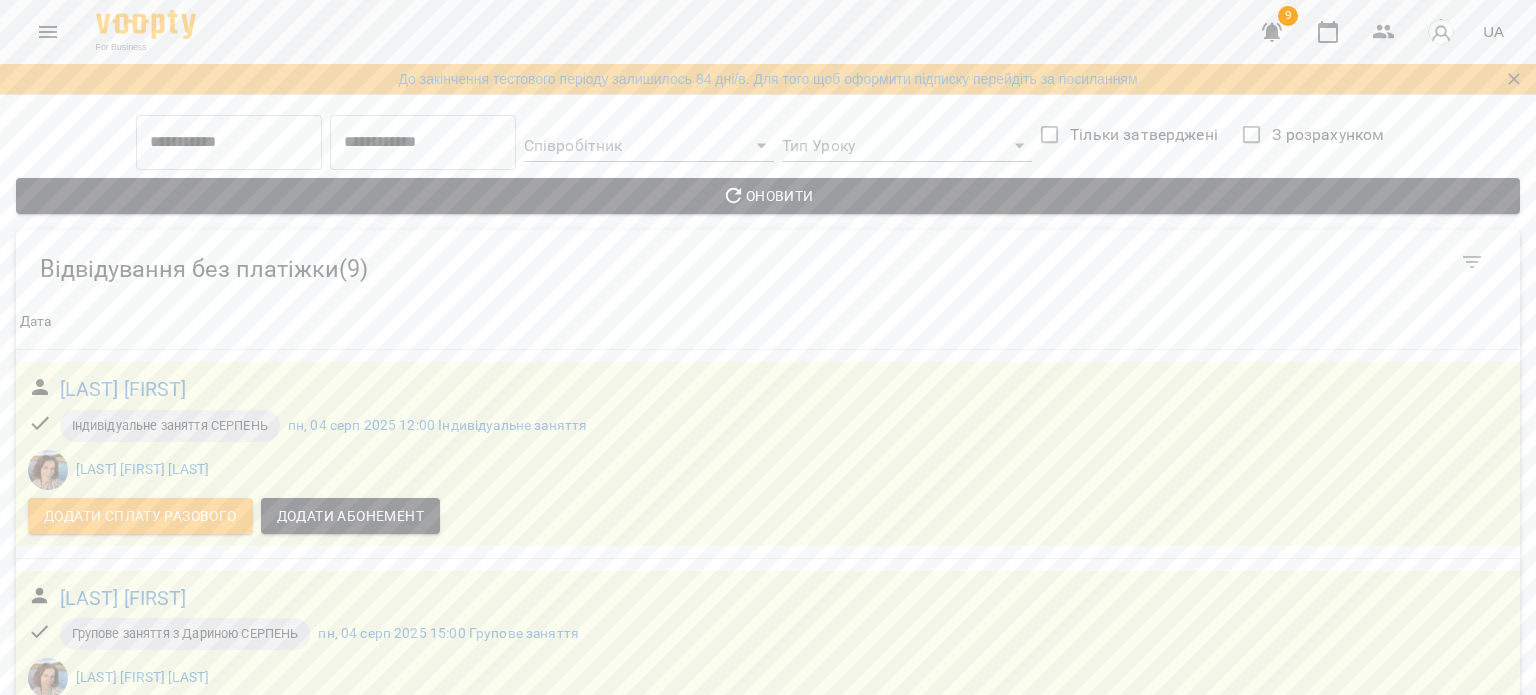 scroll, scrollTop: 700, scrollLeft: 0, axis: vertical 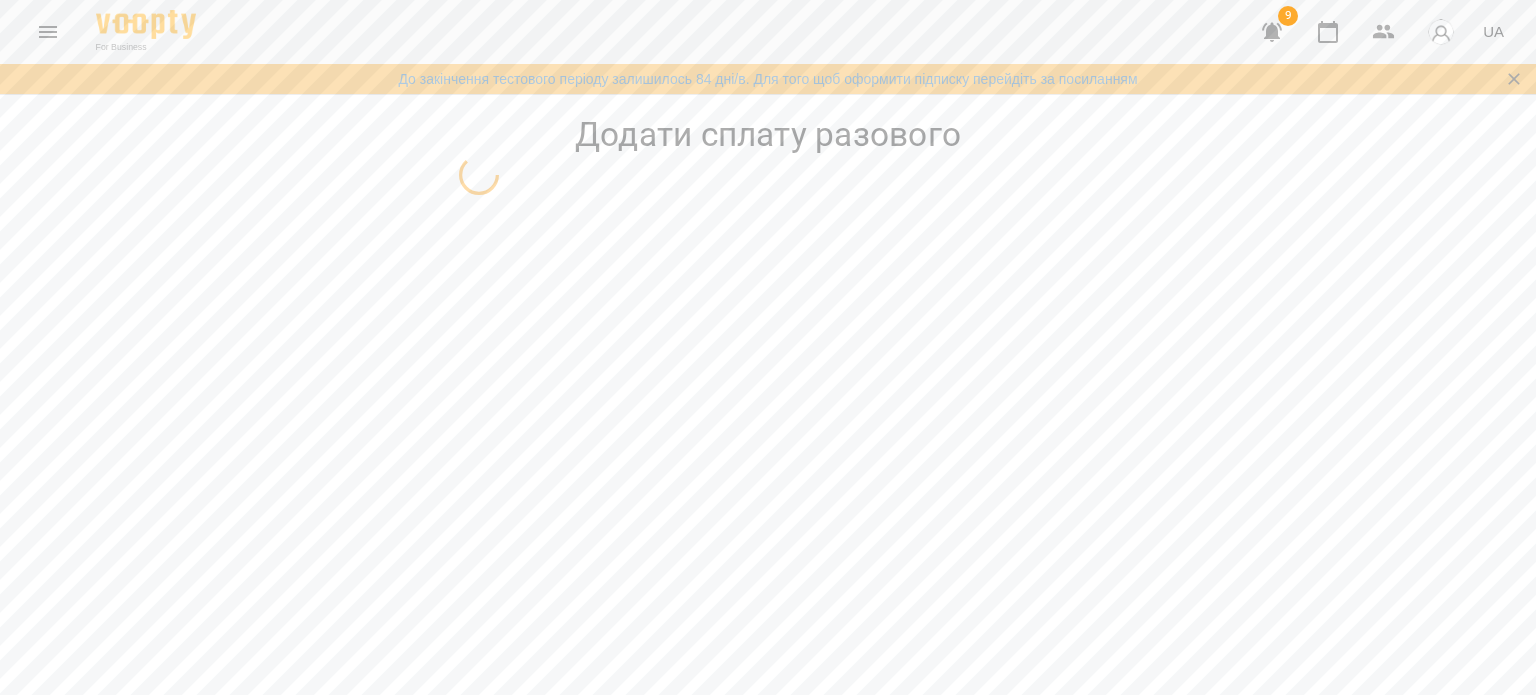 select on "**********" 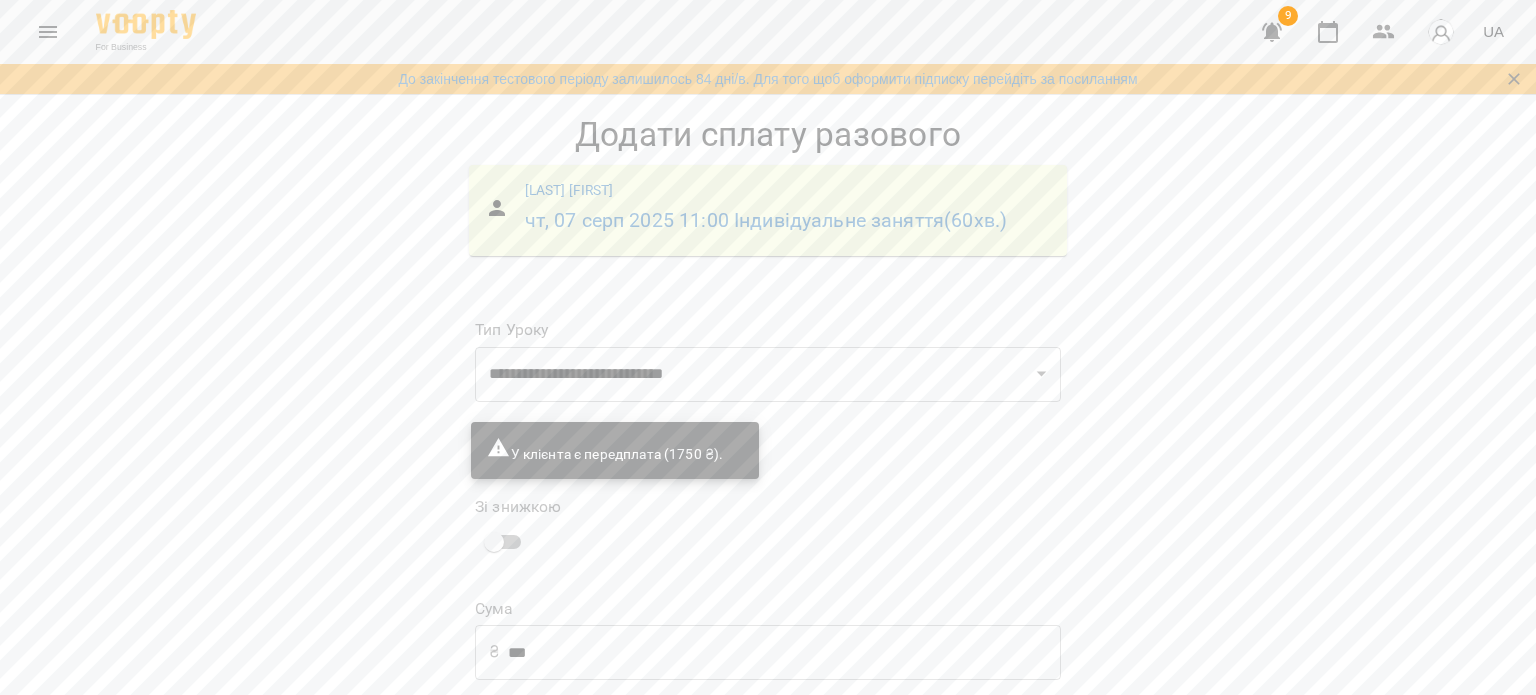 scroll, scrollTop: 137, scrollLeft: 0, axis: vertical 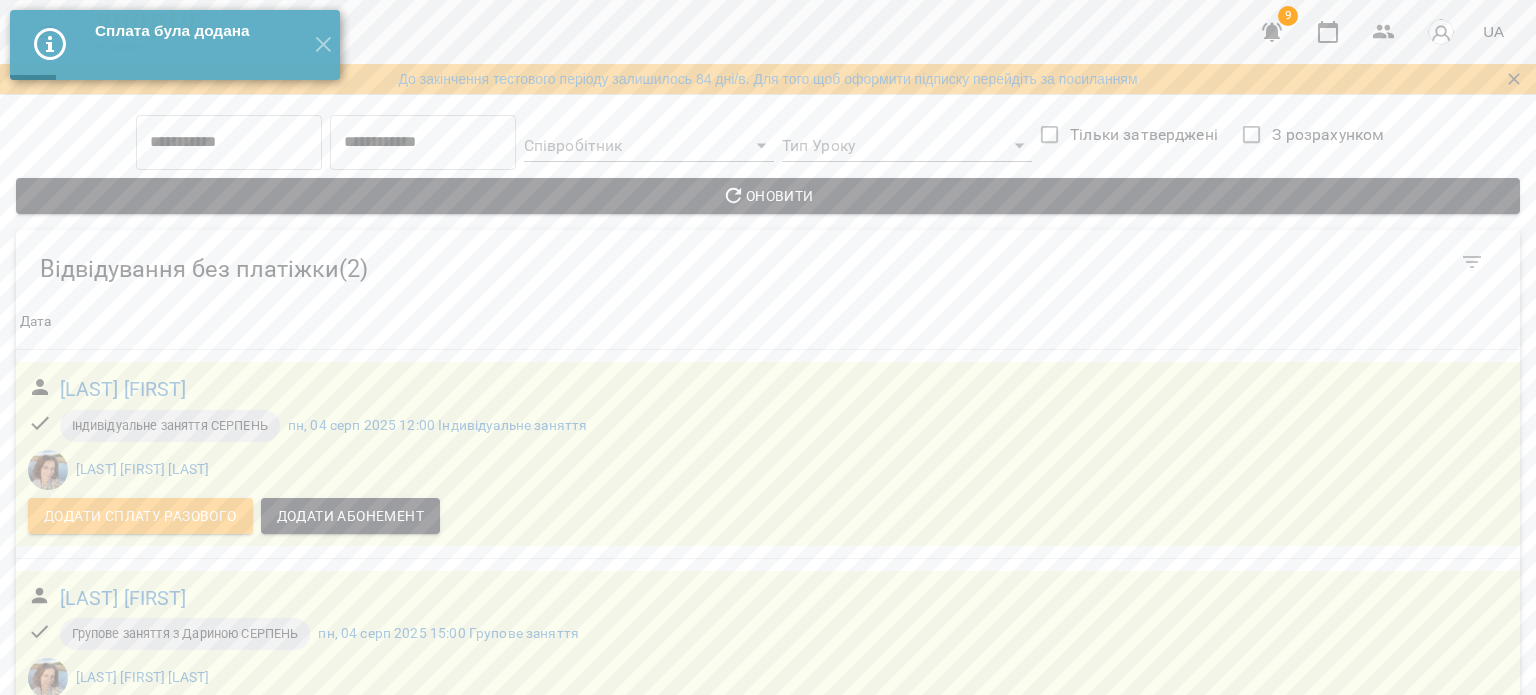 click at bounding box center (1272, 32) 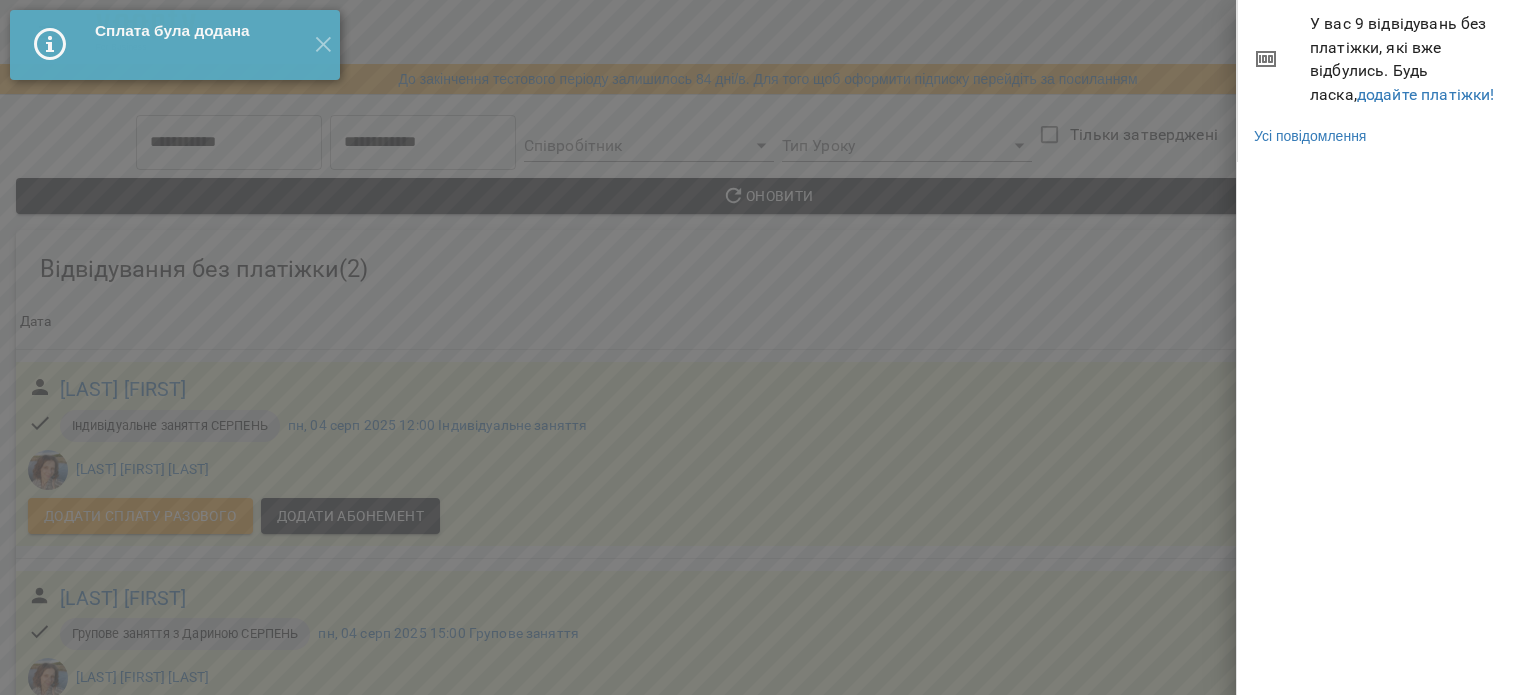 click on "У вас 9 відвідувань без платіжки, які вже відбулись. Будь ласка,  додайте платіжки!" at bounding box center (1387, 59) 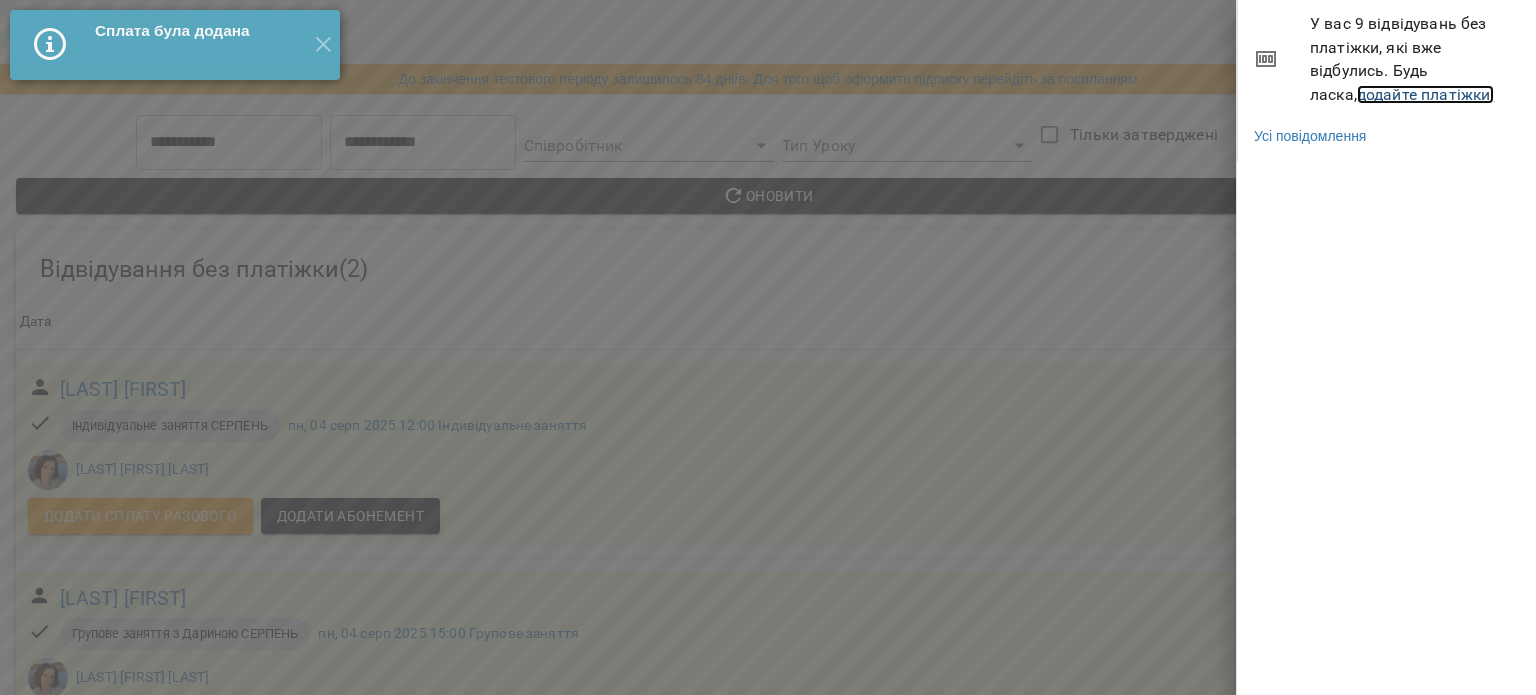 click on "додайте платіжки!" at bounding box center (1426, 94) 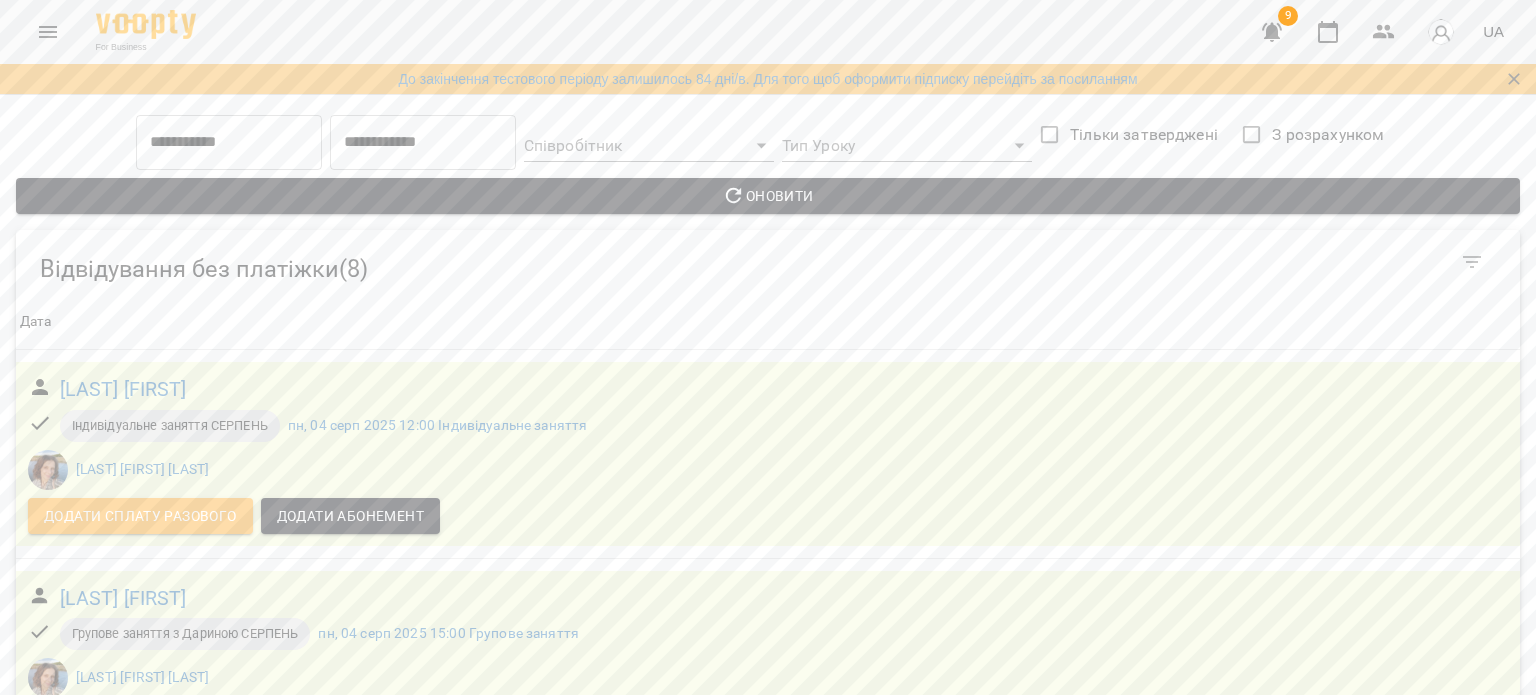 scroll, scrollTop: 700, scrollLeft: 0, axis: vertical 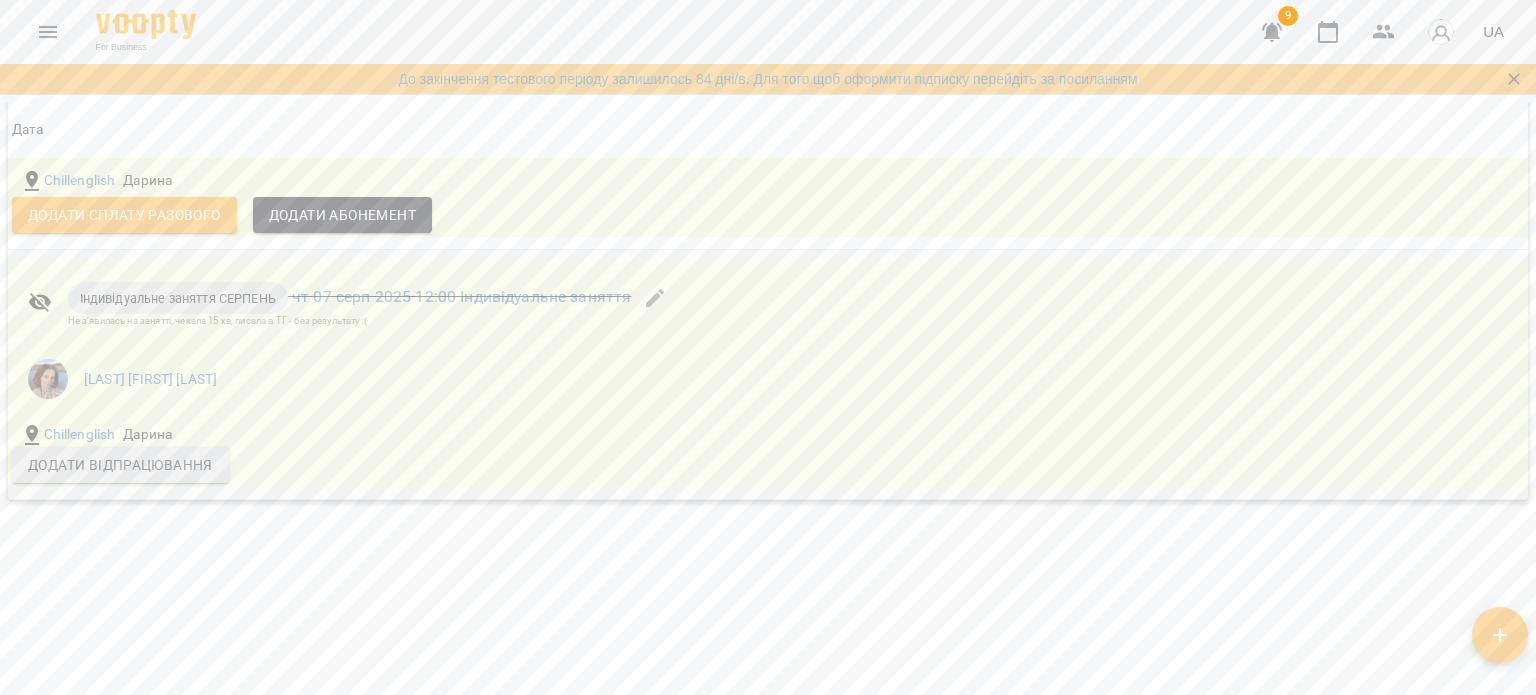 click on "Додати відпрацювання" at bounding box center (120, 465) 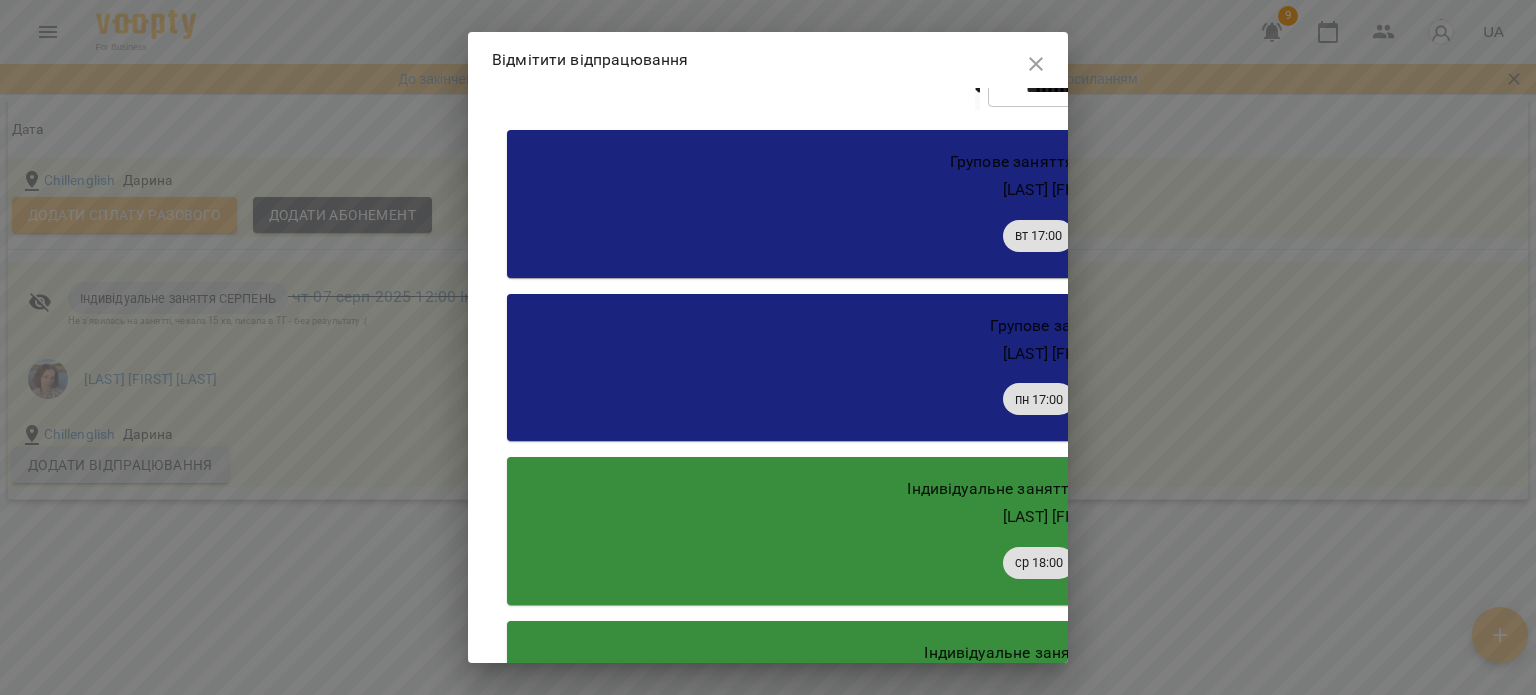 scroll, scrollTop: 0, scrollLeft: 0, axis: both 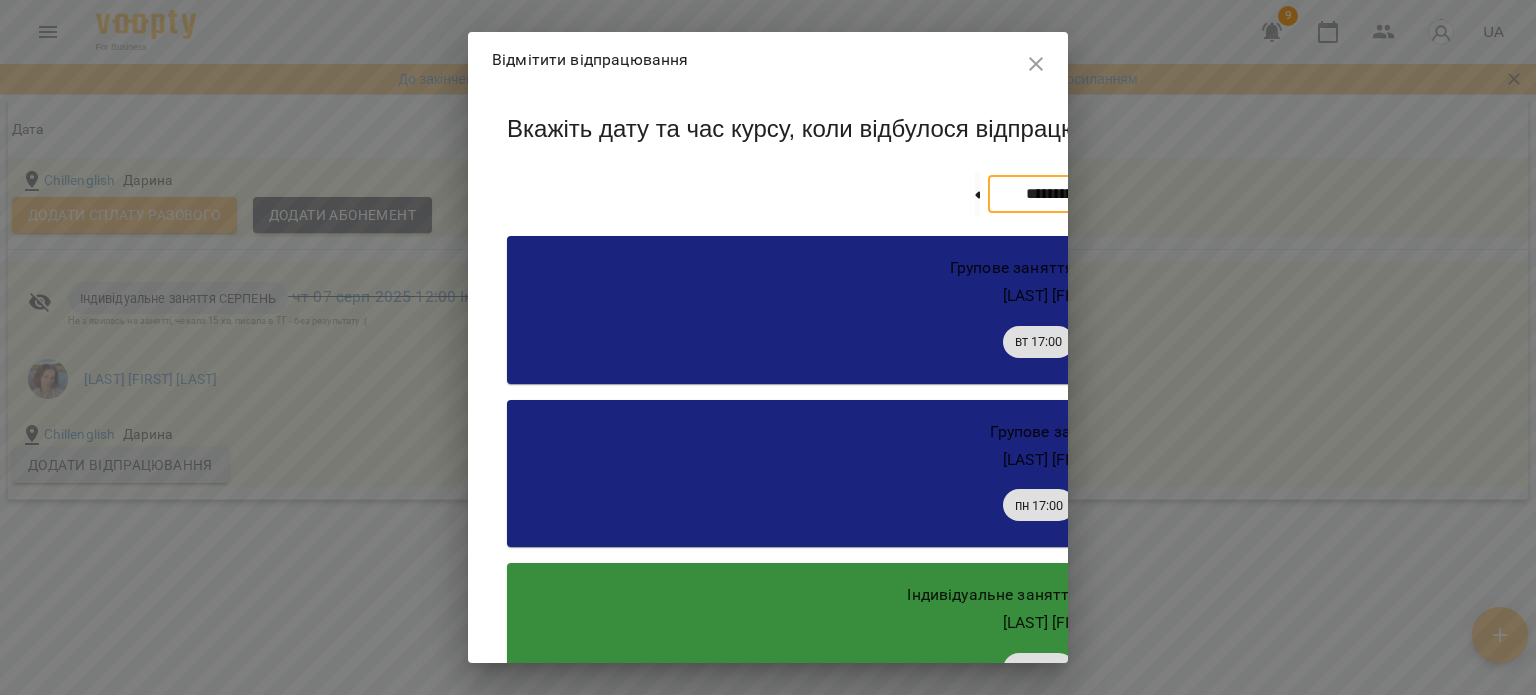 click on "**********" at bounding box center [1077, 194] 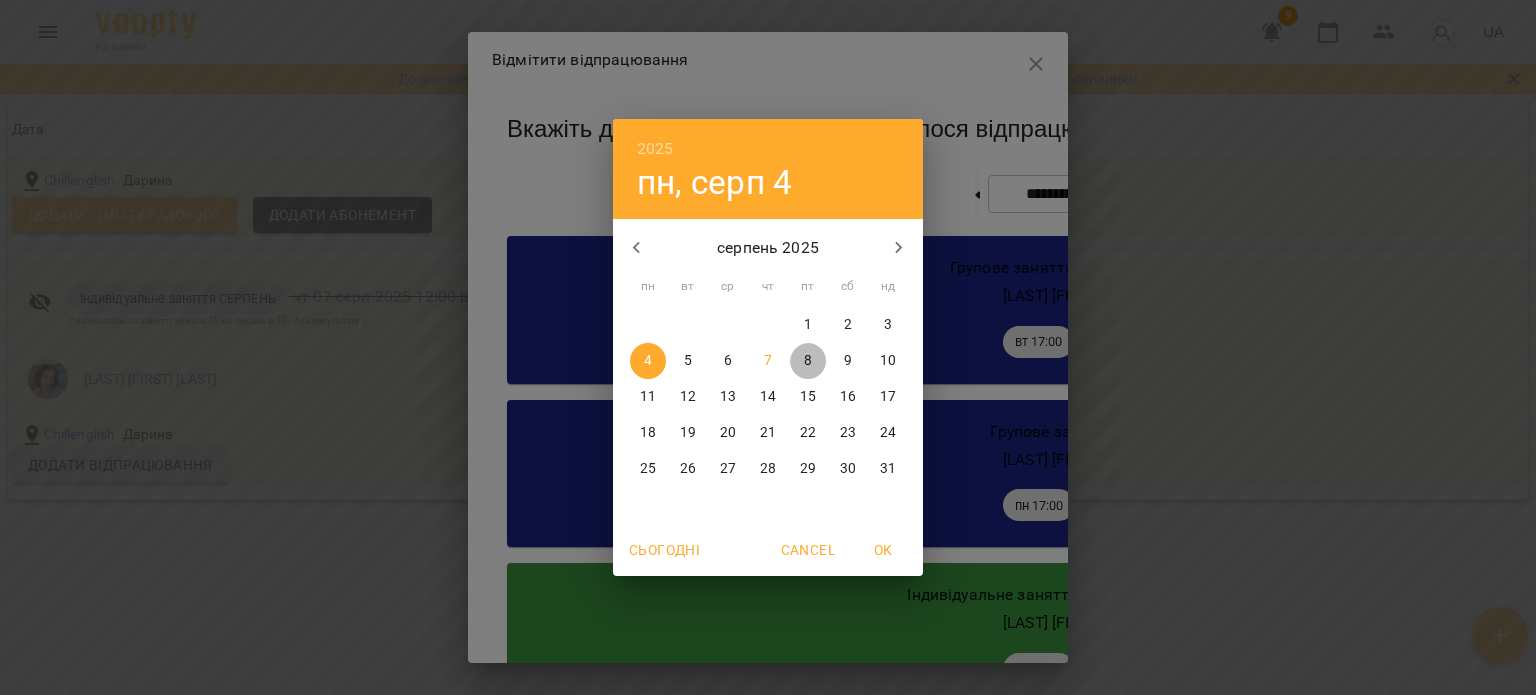 click on "8" at bounding box center (808, 361) 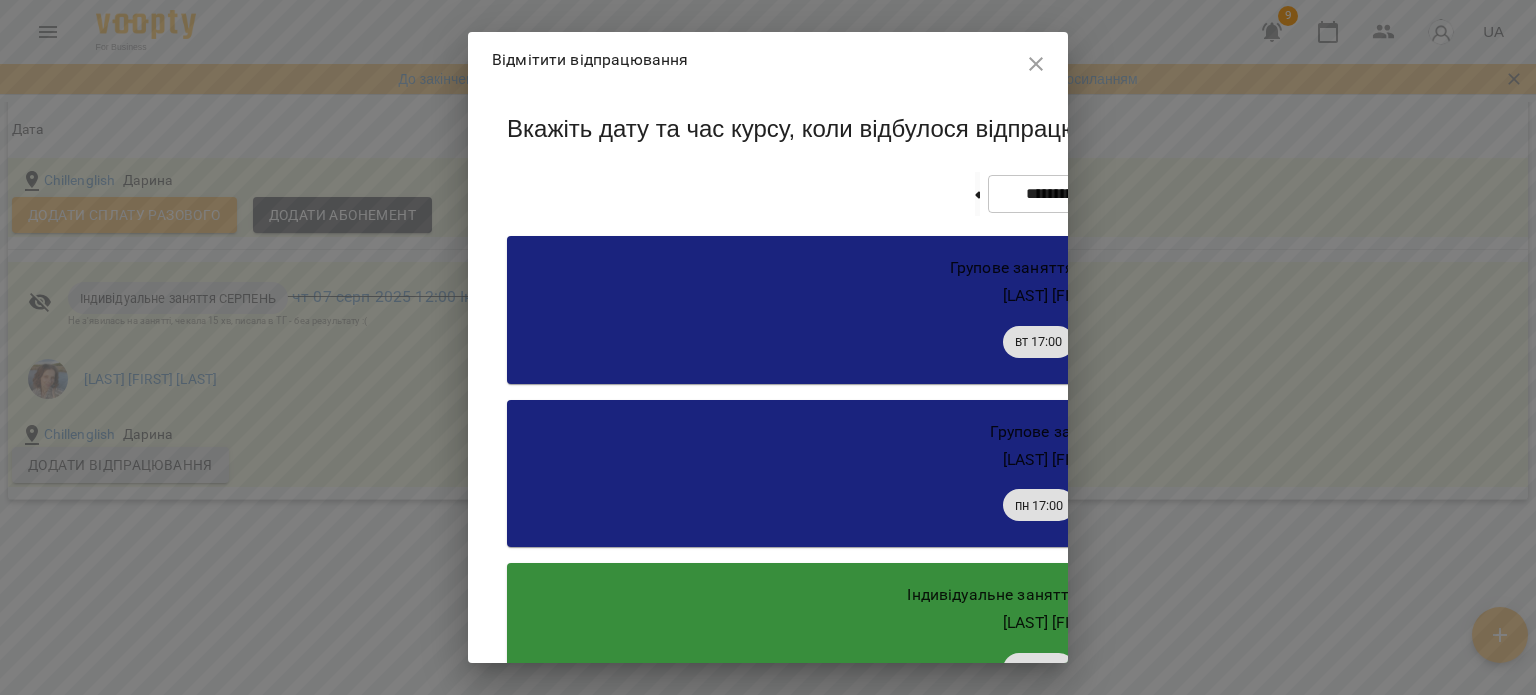 click on "**********" at bounding box center [1077, 194] 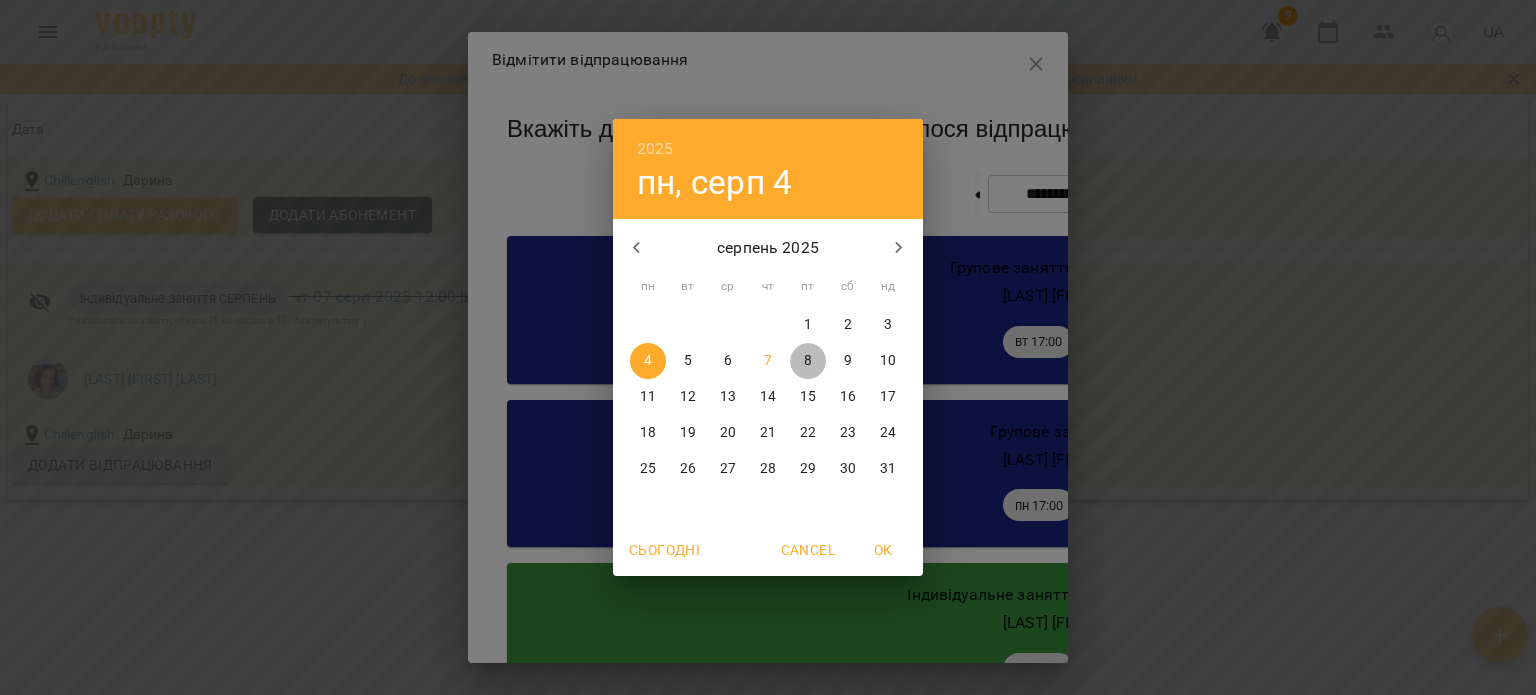 click on "8" at bounding box center [808, 361] 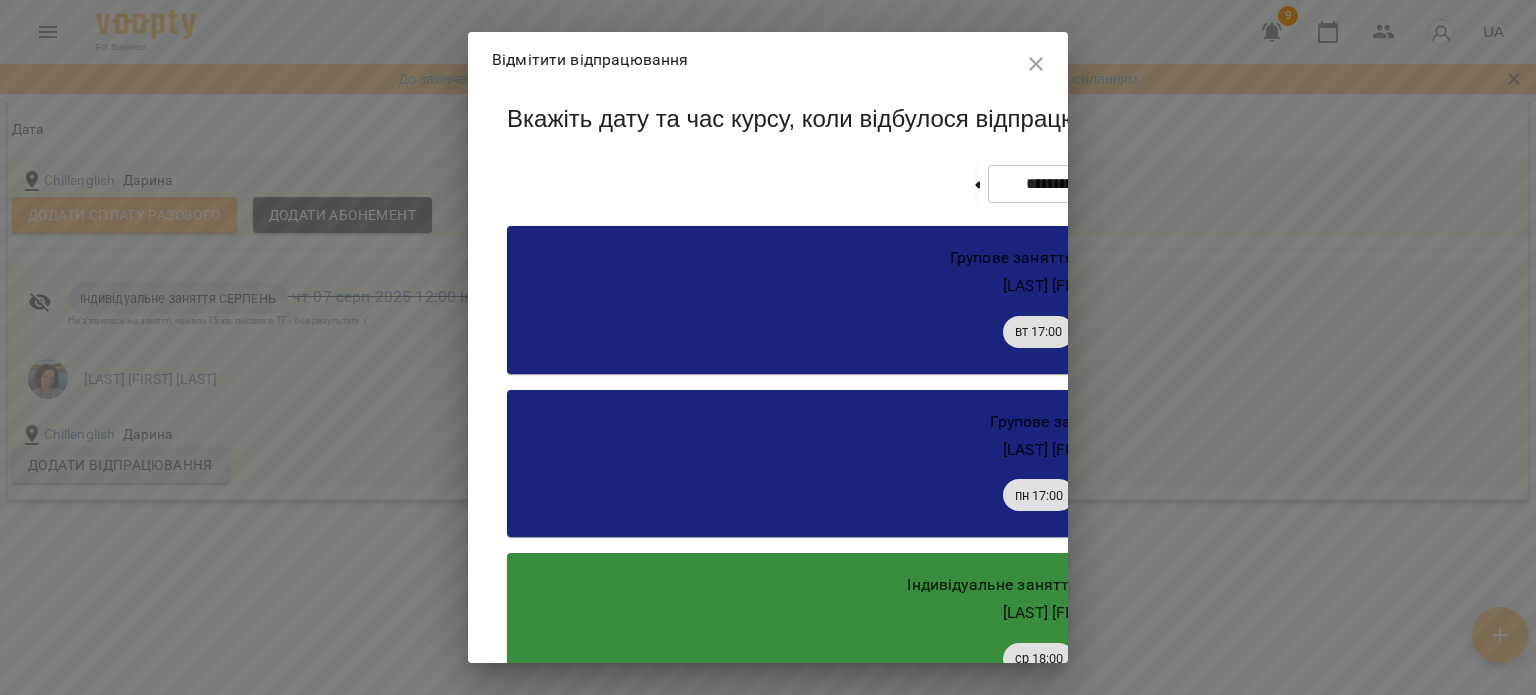 scroll, scrollTop: 0, scrollLeft: 0, axis: both 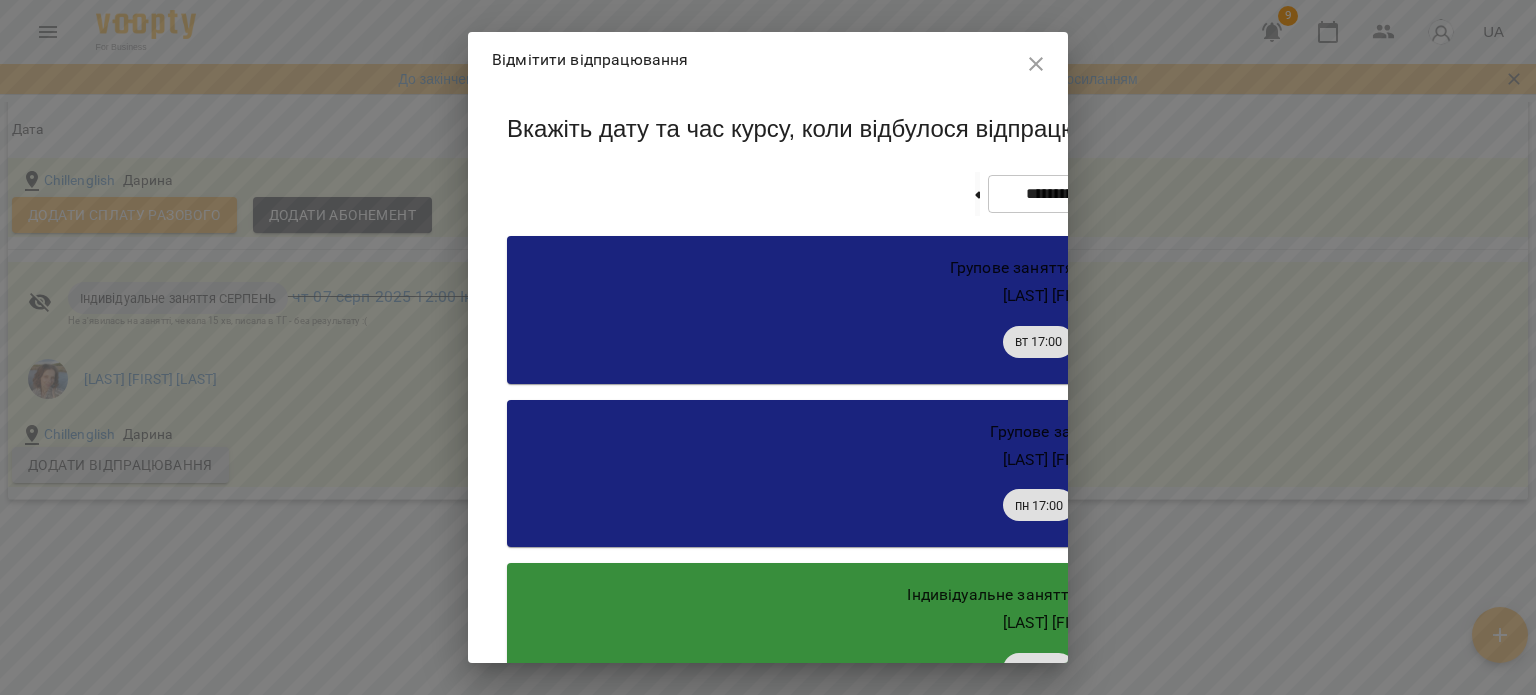 click at bounding box center [1176, 194] 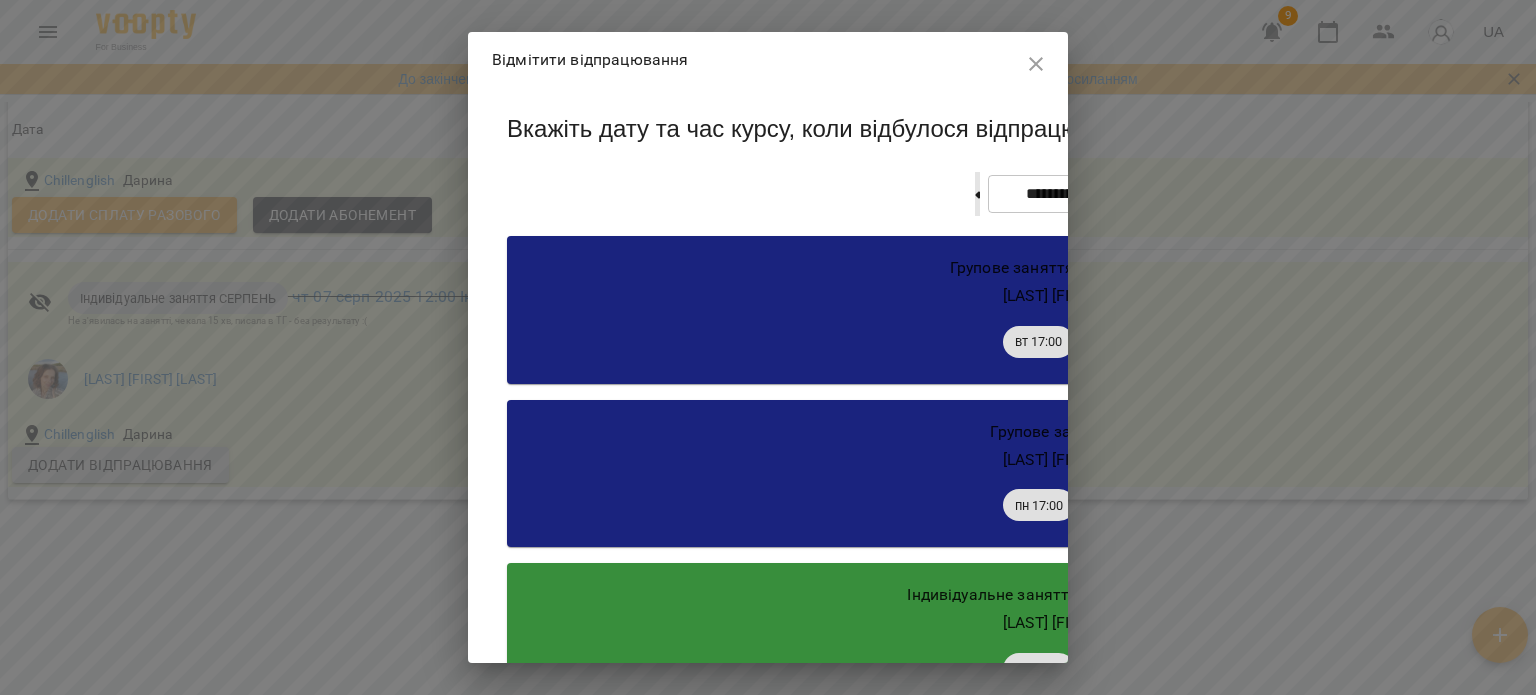 click at bounding box center (977, 194) 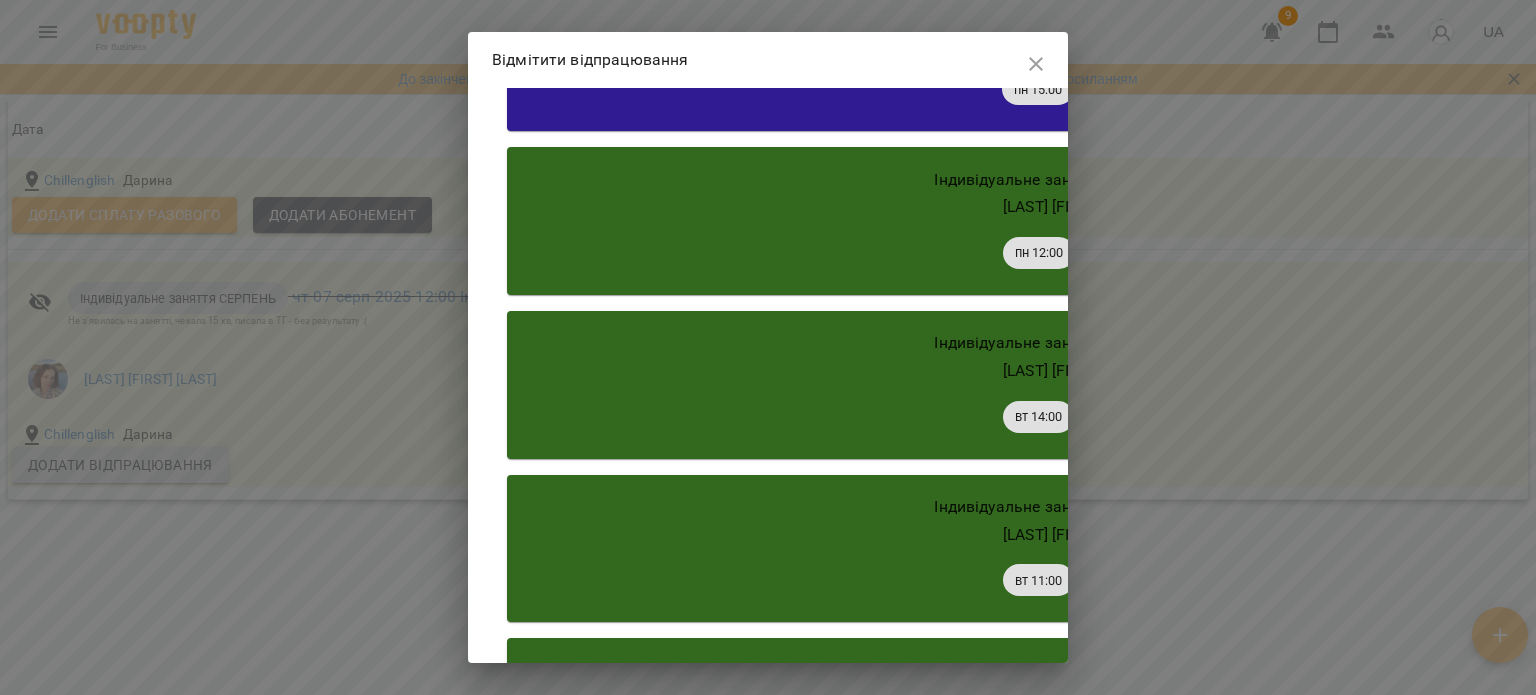 scroll, scrollTop: 1000, scrollLeft: 0, axis: vertical 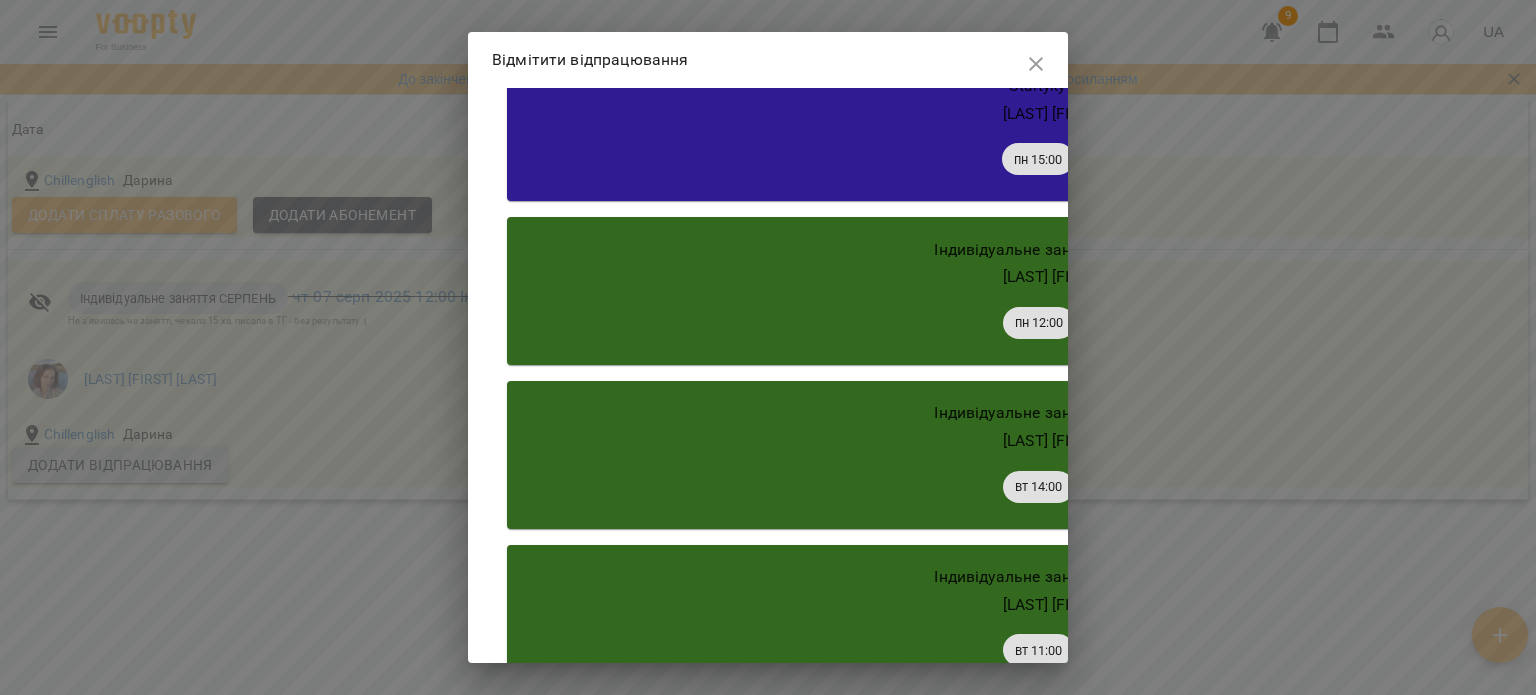 click on "Індивідуальне заняття" at bounding box center [1019, 250] 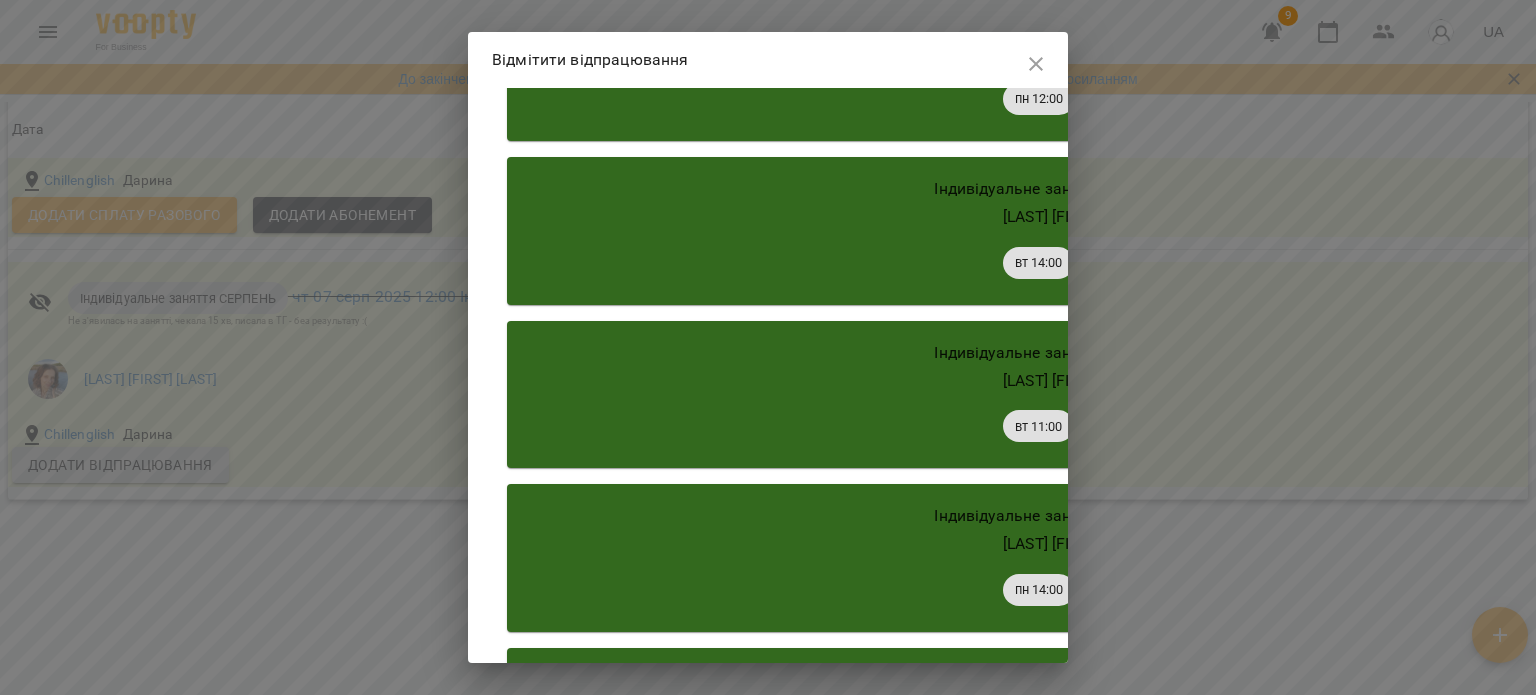 scroll, scrollTop: 1410, scrollLeft: 0, axis: vertical 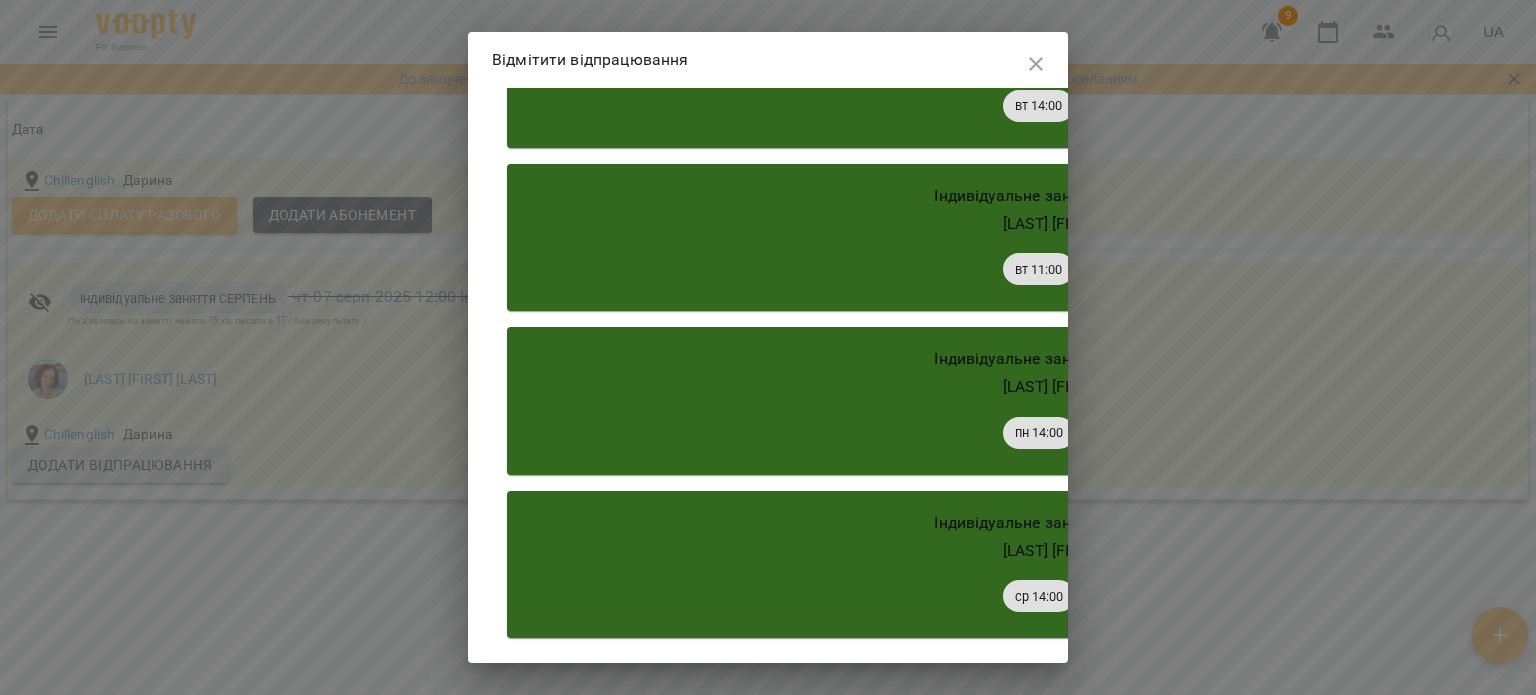 click 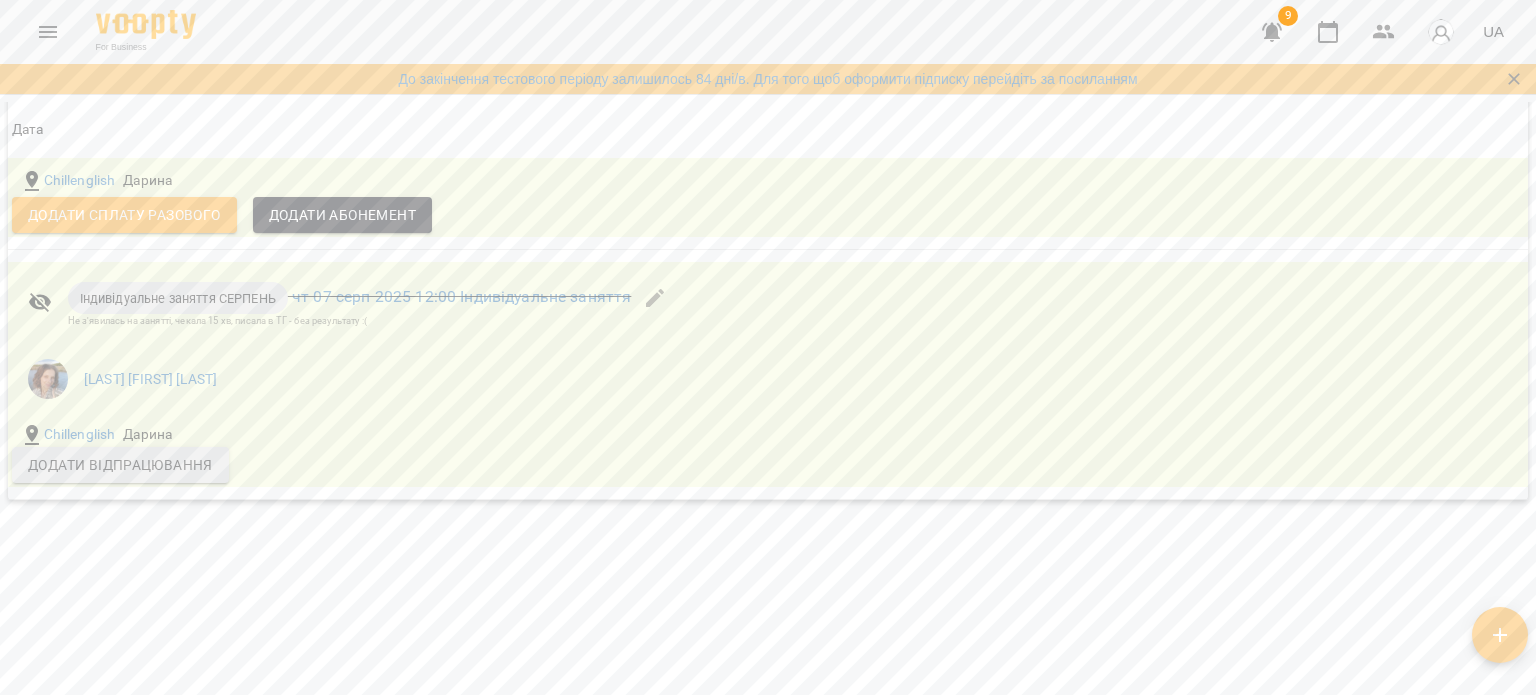 click 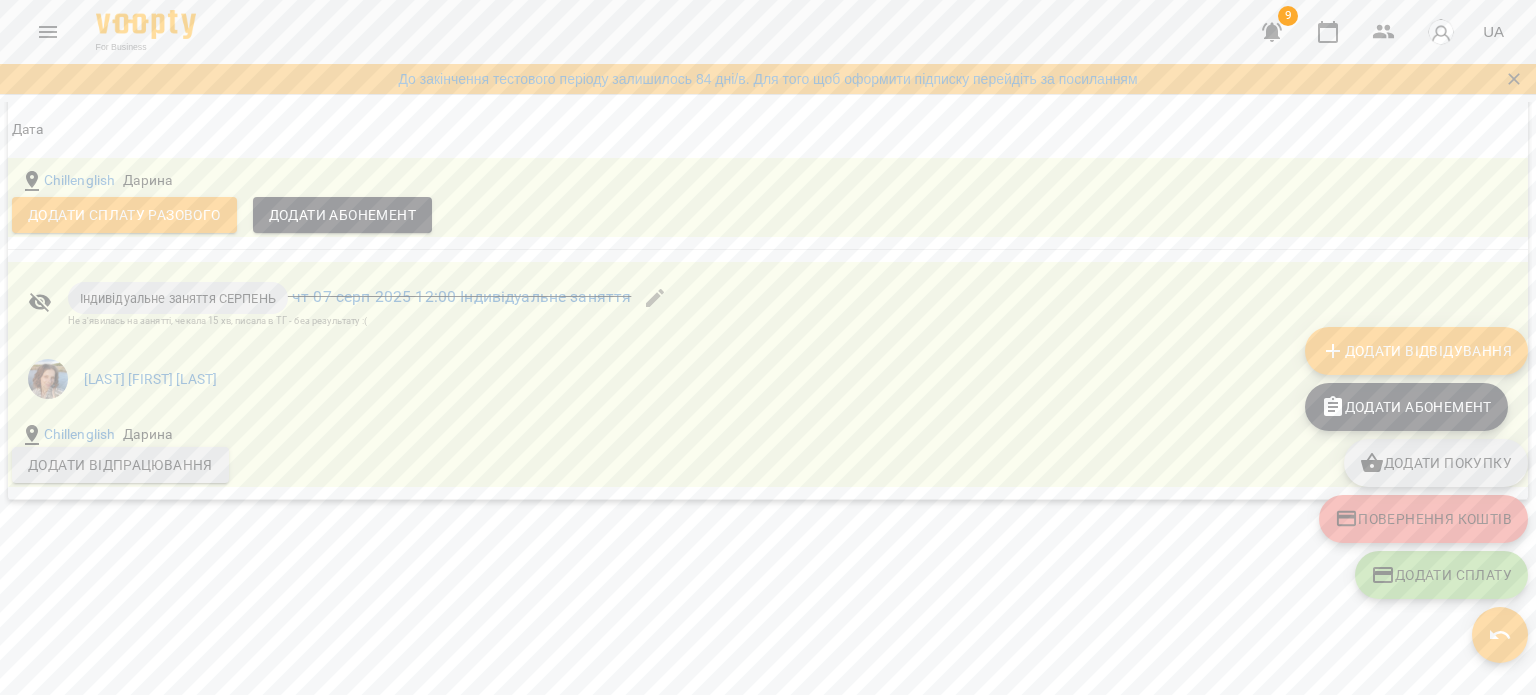 click on "Додати Відвідування" at bounding box center [1416, 351] 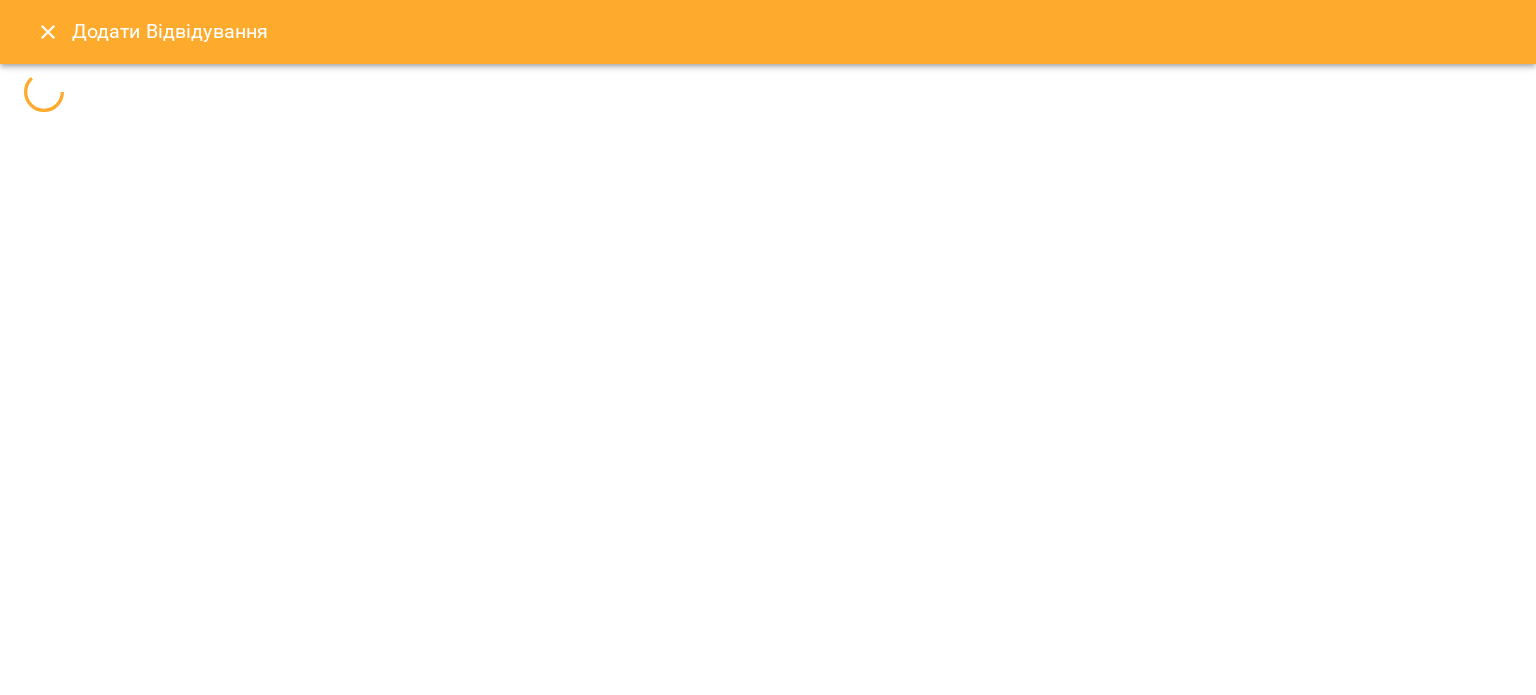 select 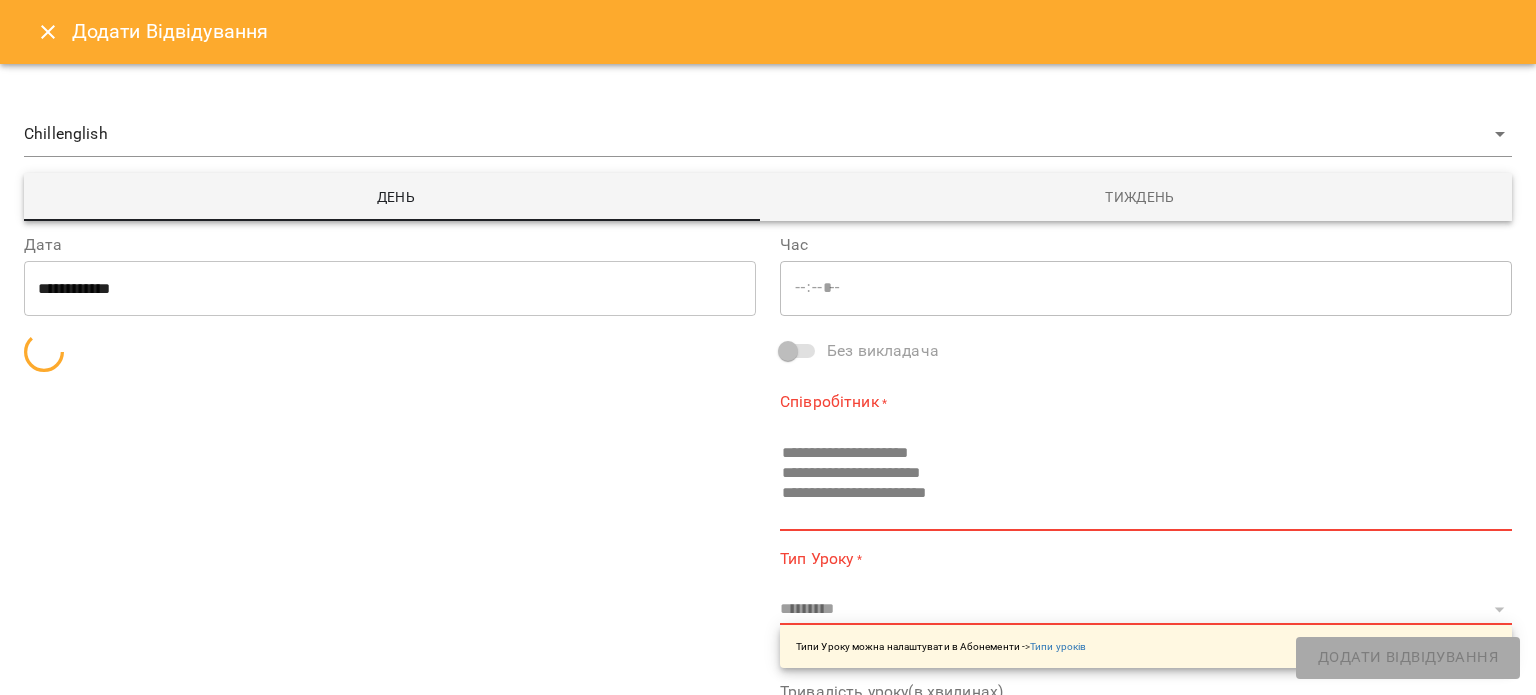 type on "*****" 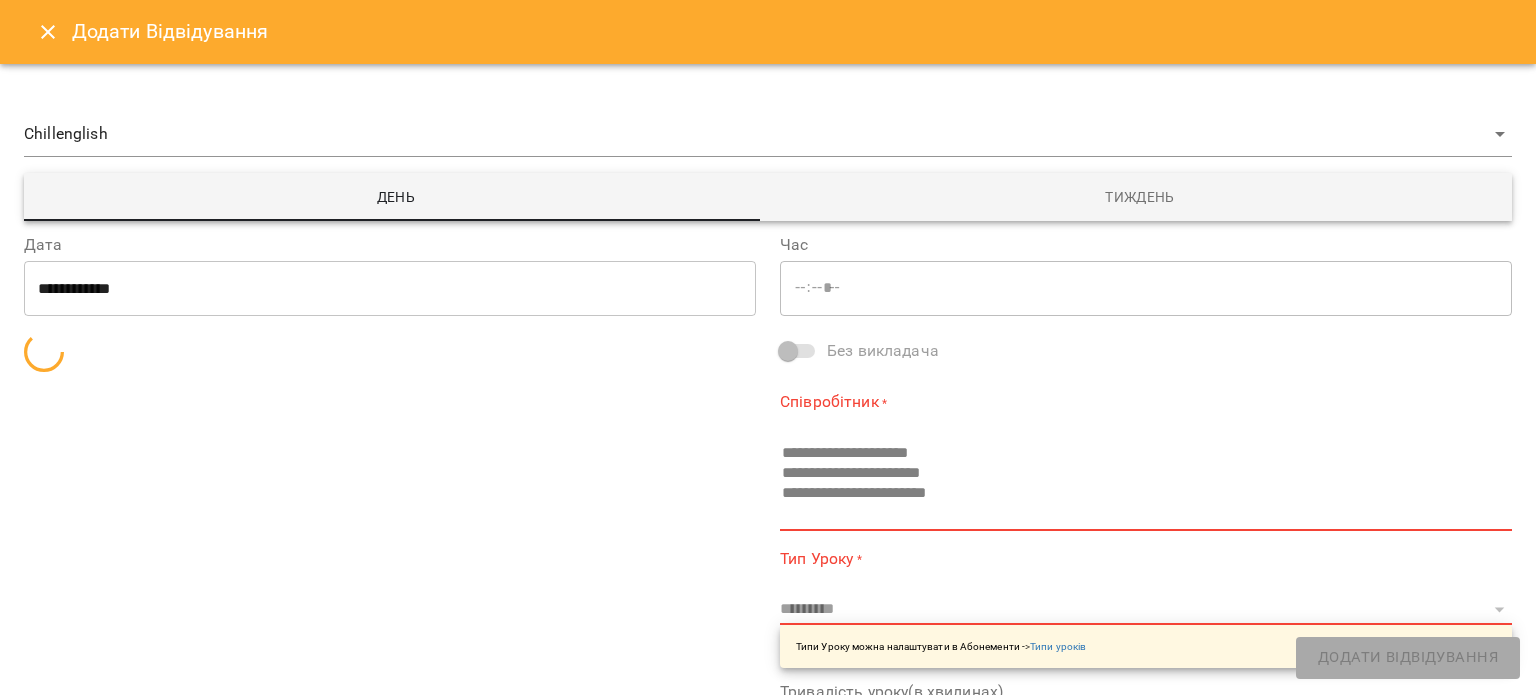 type on "**********" 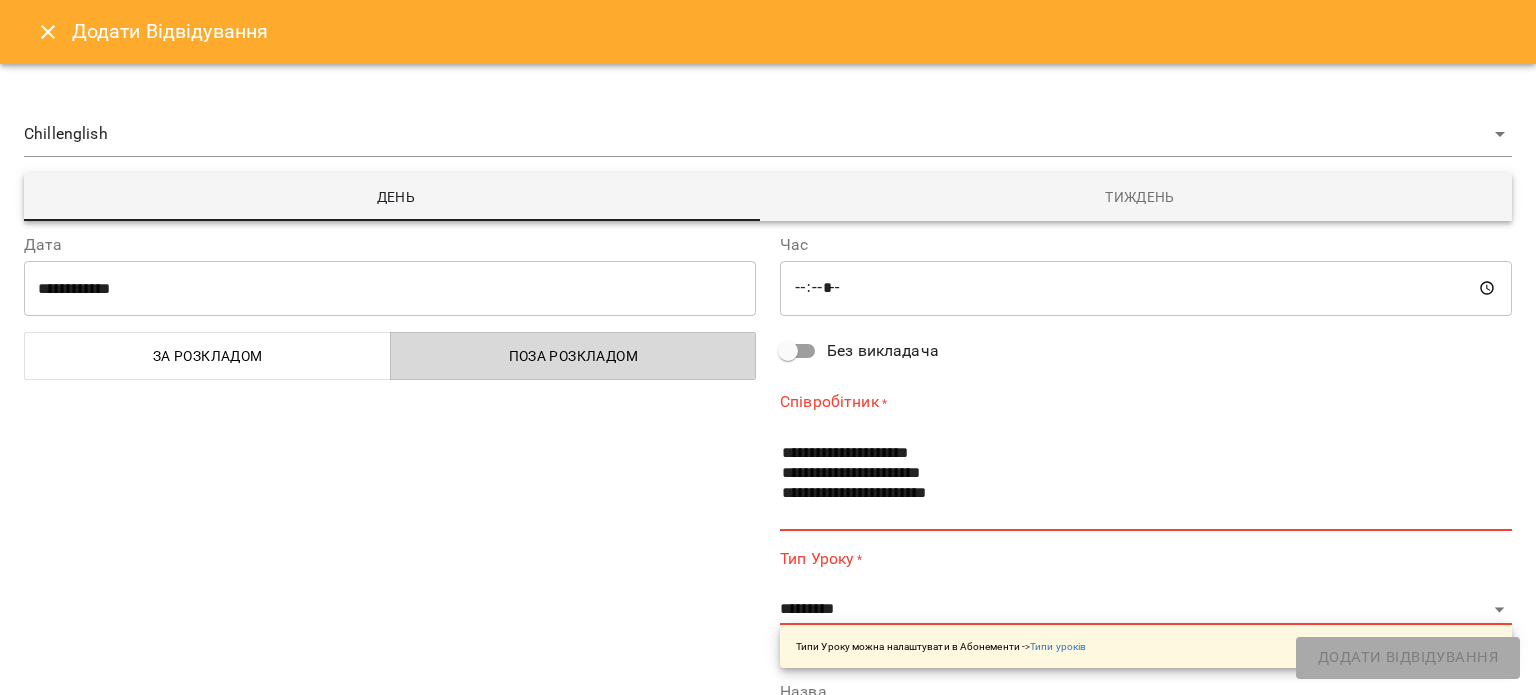 click on "Поза розкладом" at bounding box center (574, 356) 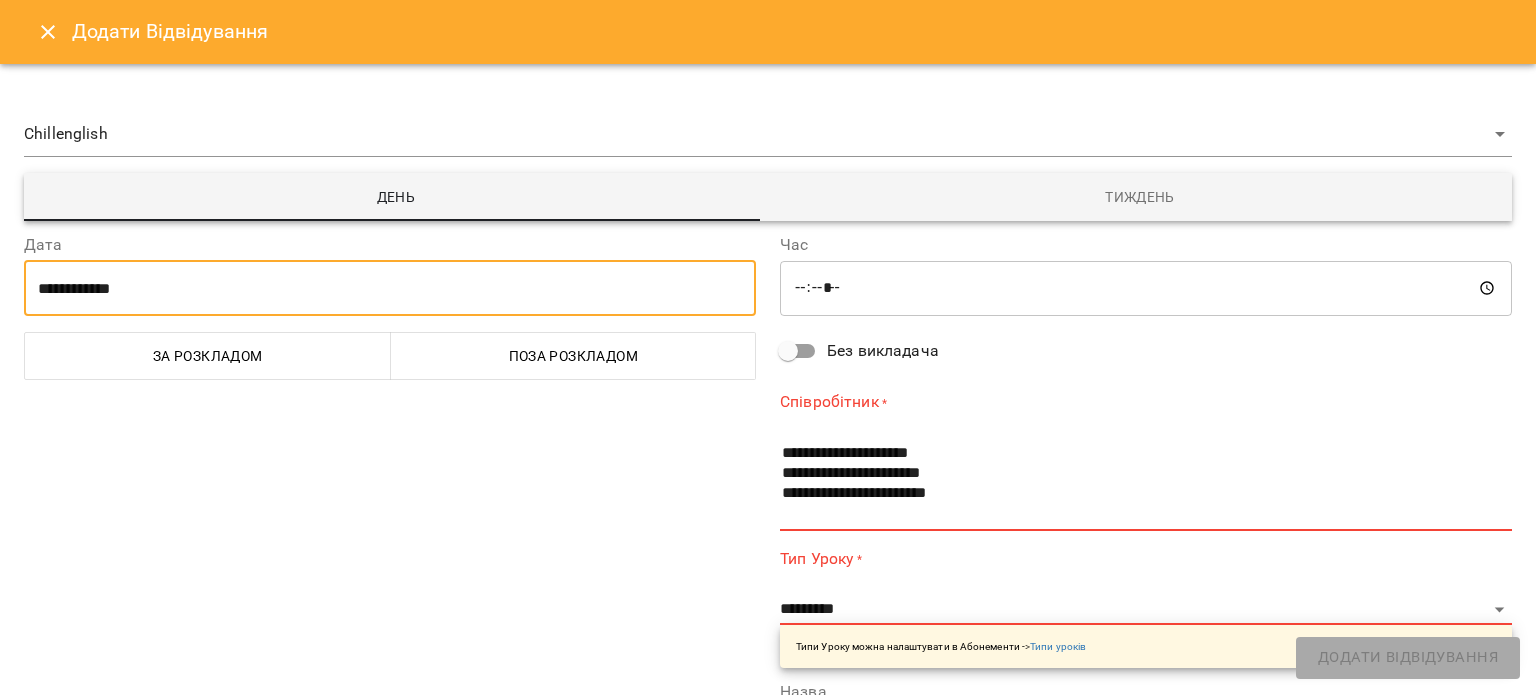 click on "**********" at bounding box center [390, 288] 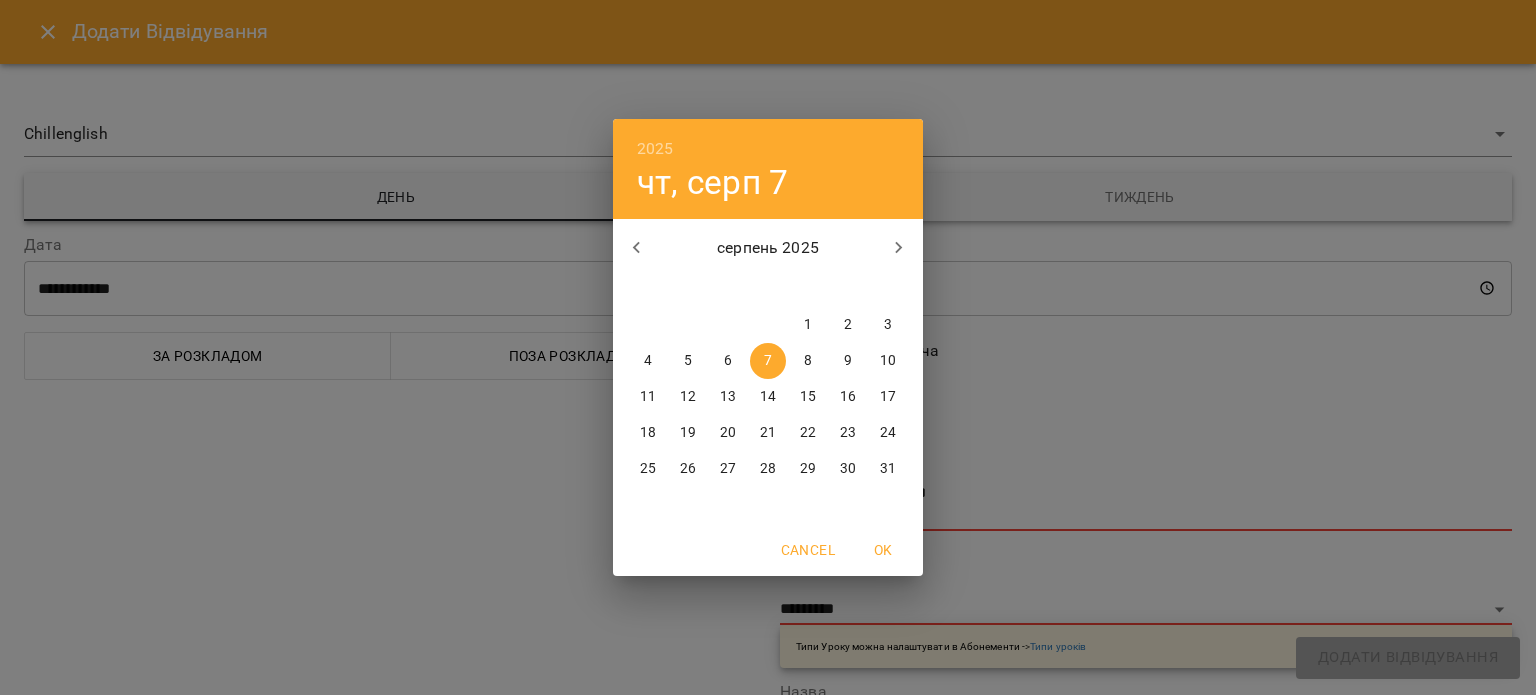 click on "8" at bounding box center (808, 361) 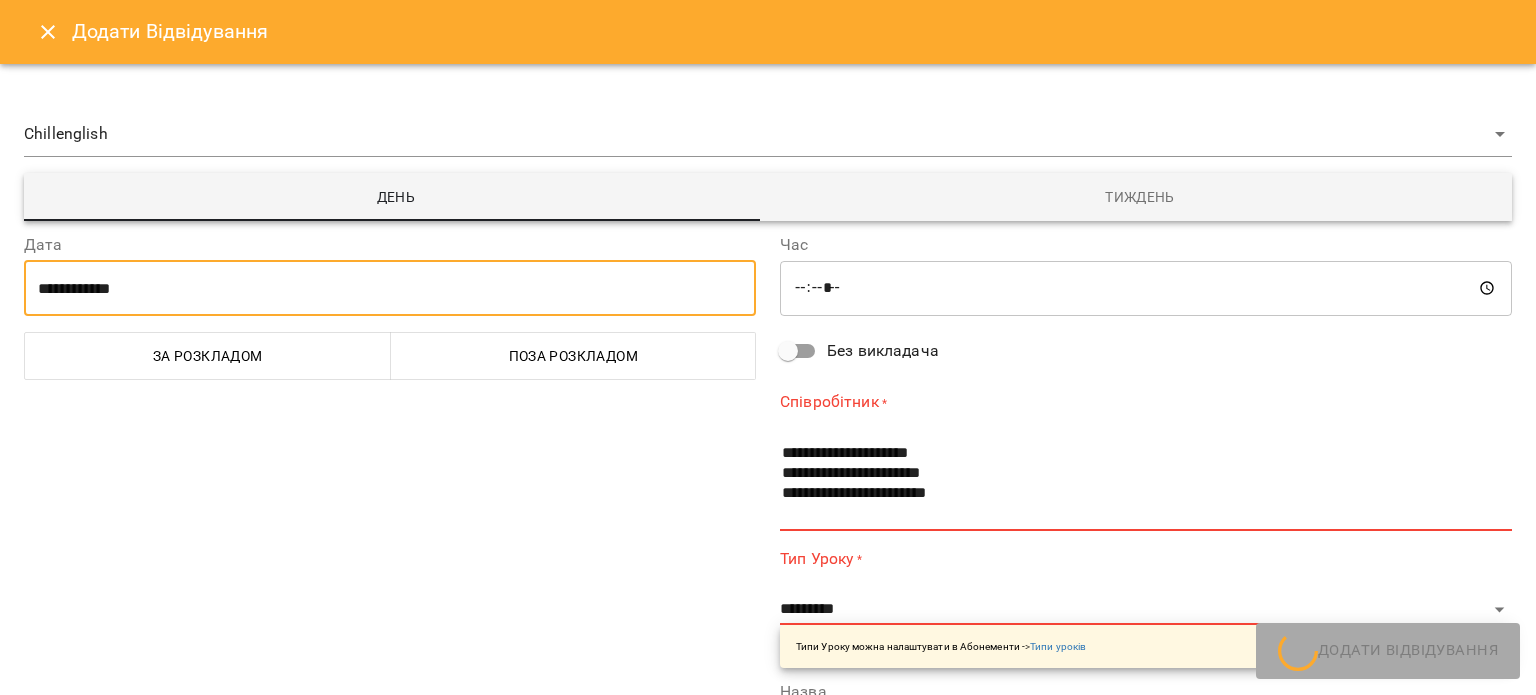 click on "*****" at bounding box center [1146, 288] 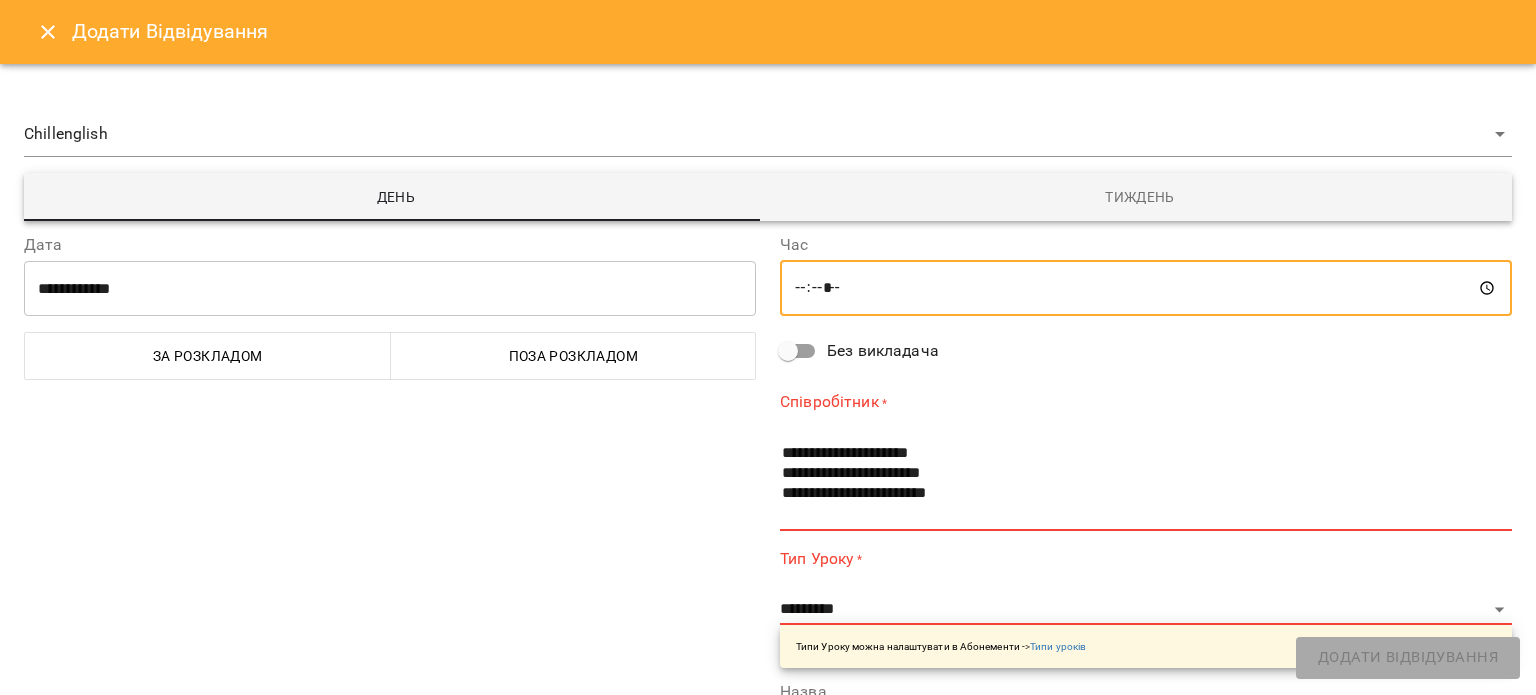 click on "*****" at bounding box center (1146, 288) 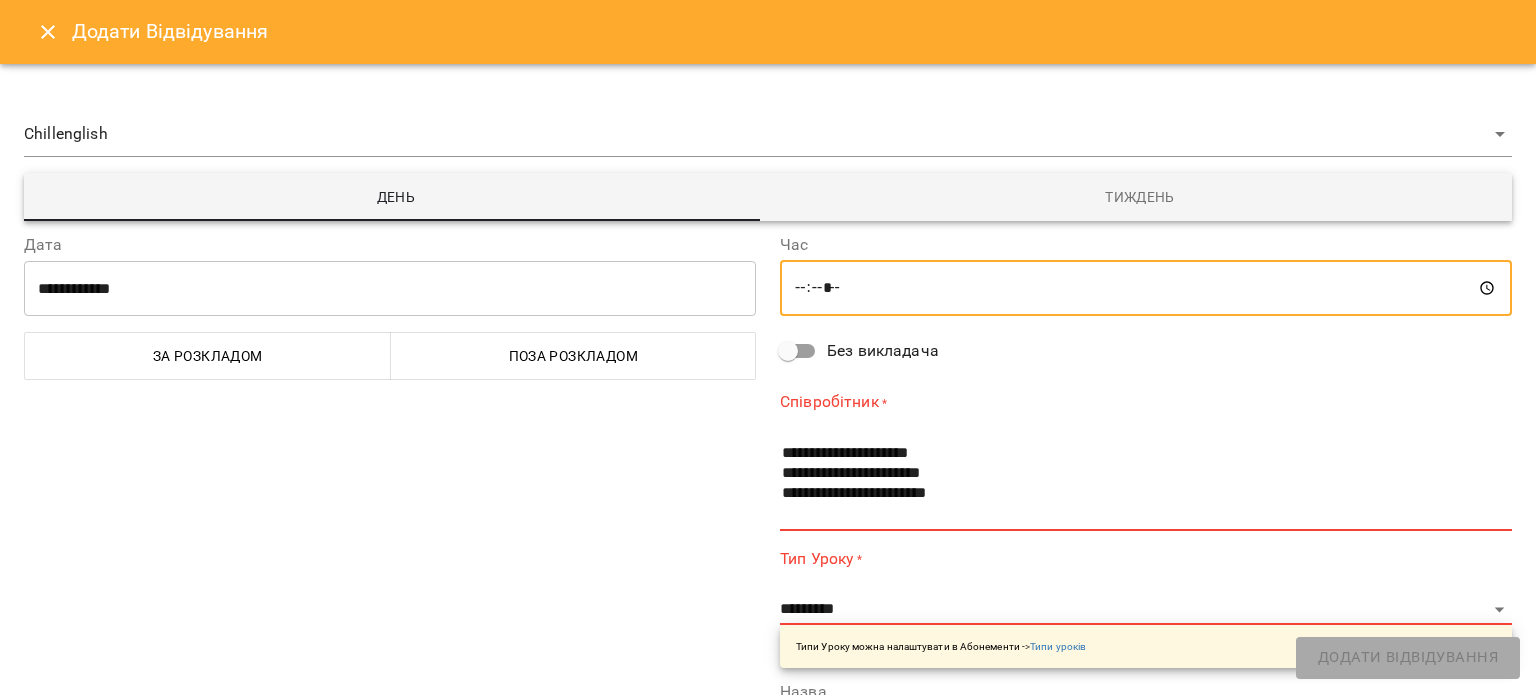 click on "**********" at bounding box center (1146, 665) 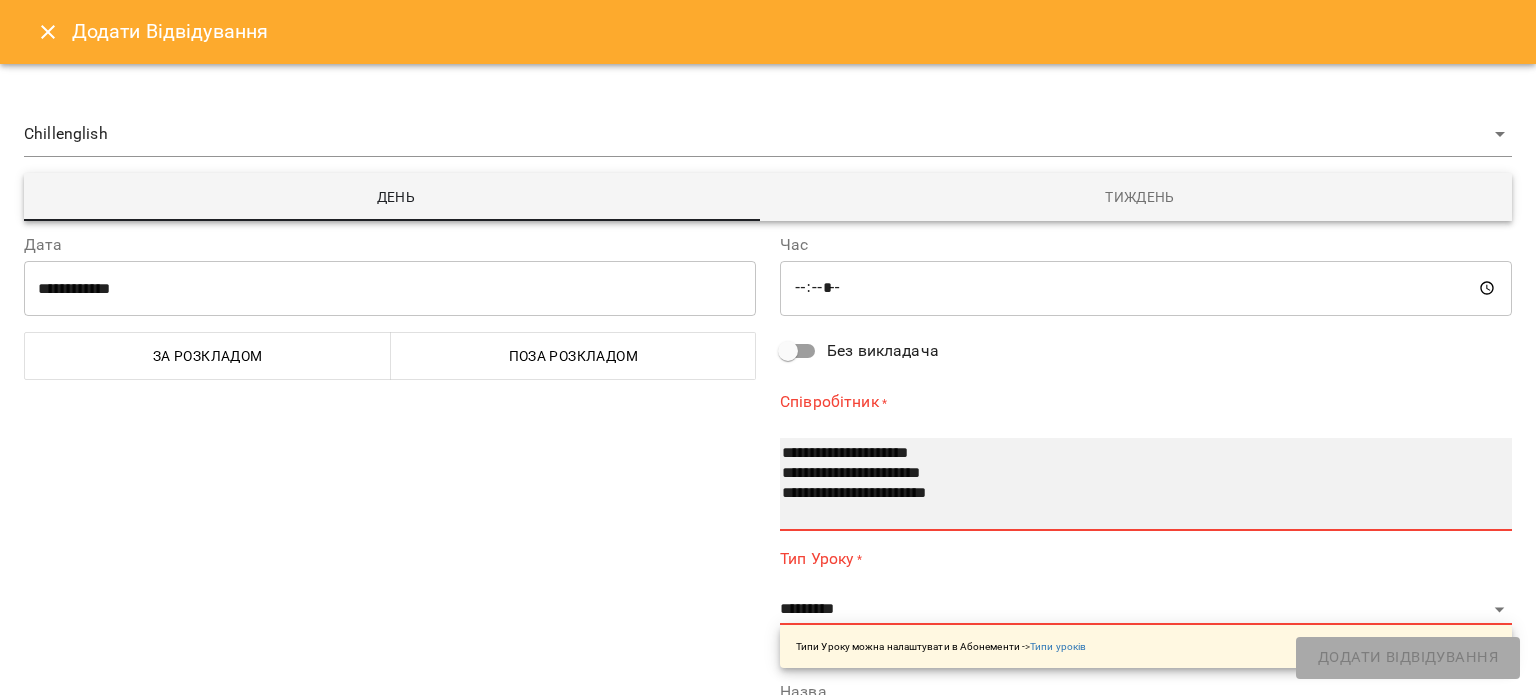 select on "**********" 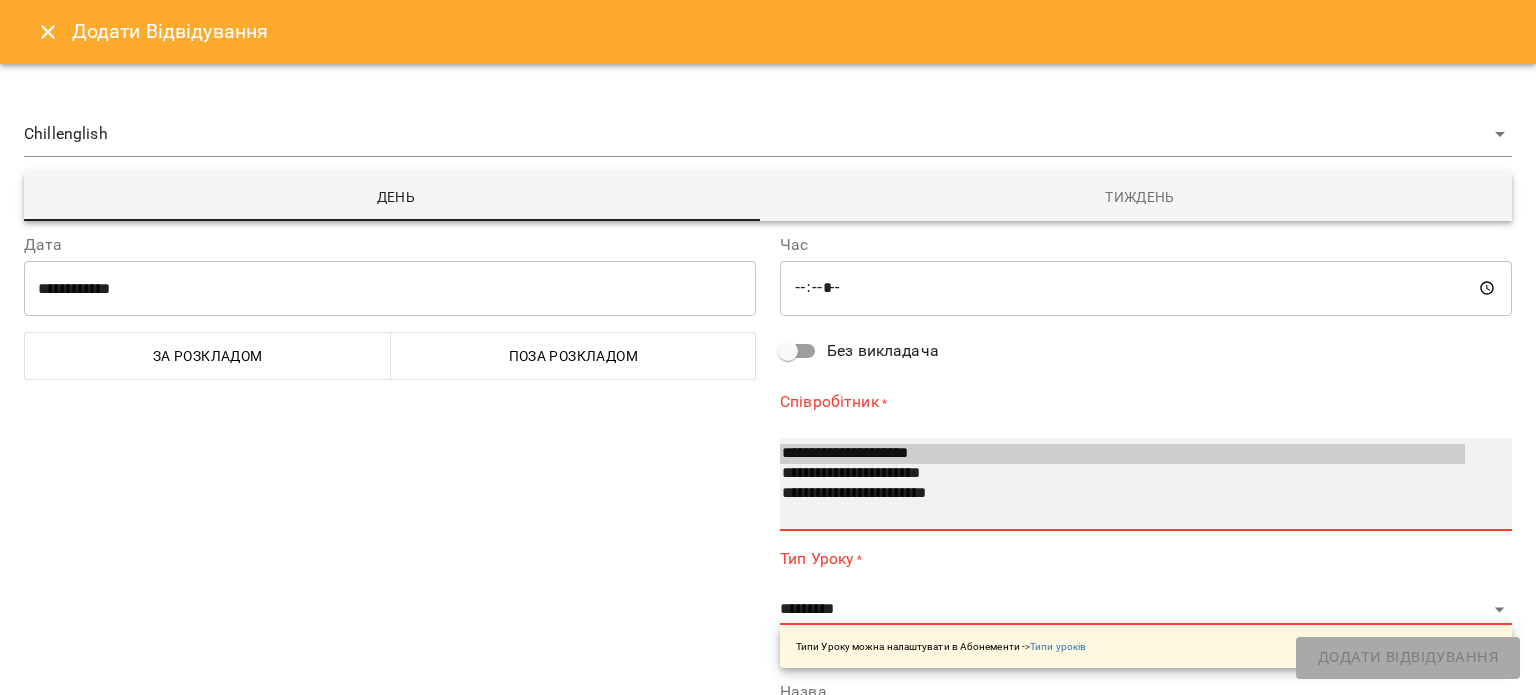 click on "**********" at bounding box center (1122, 454) 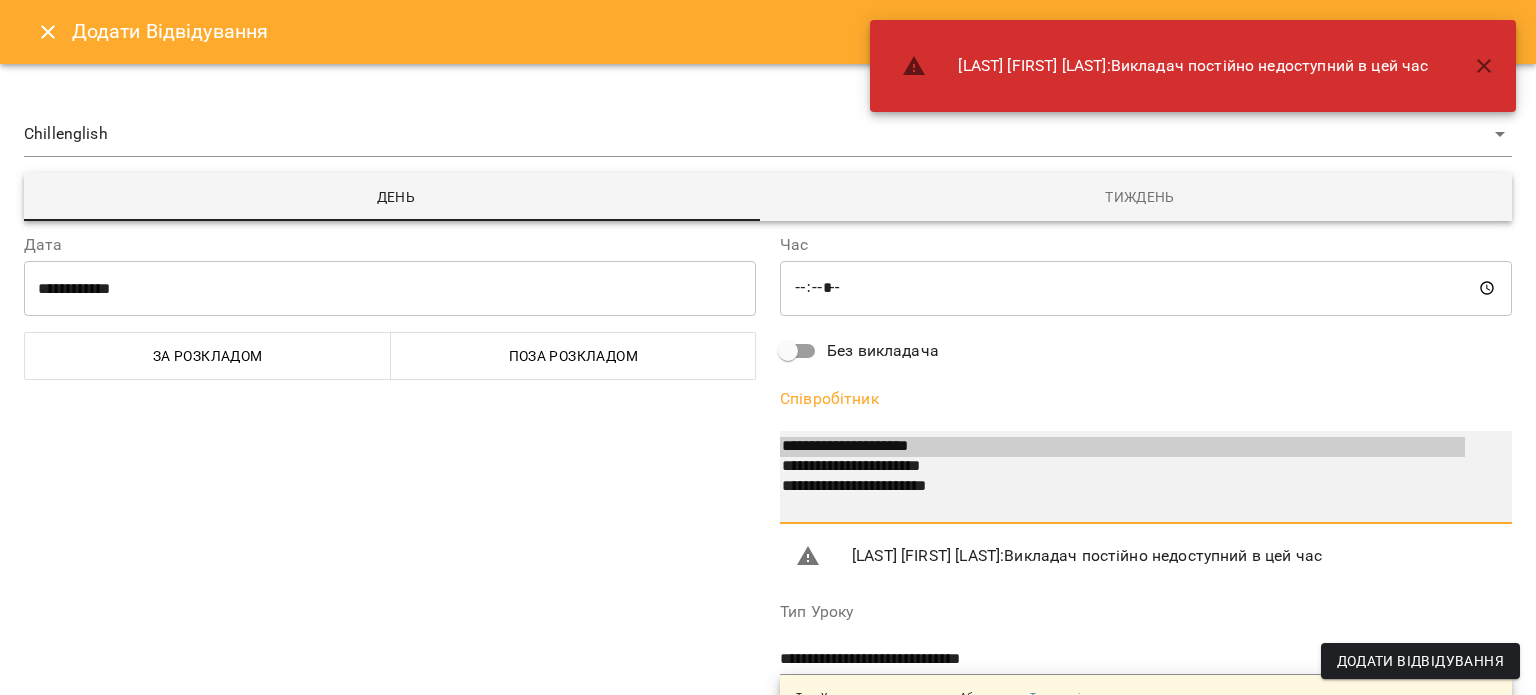 select on "**********" 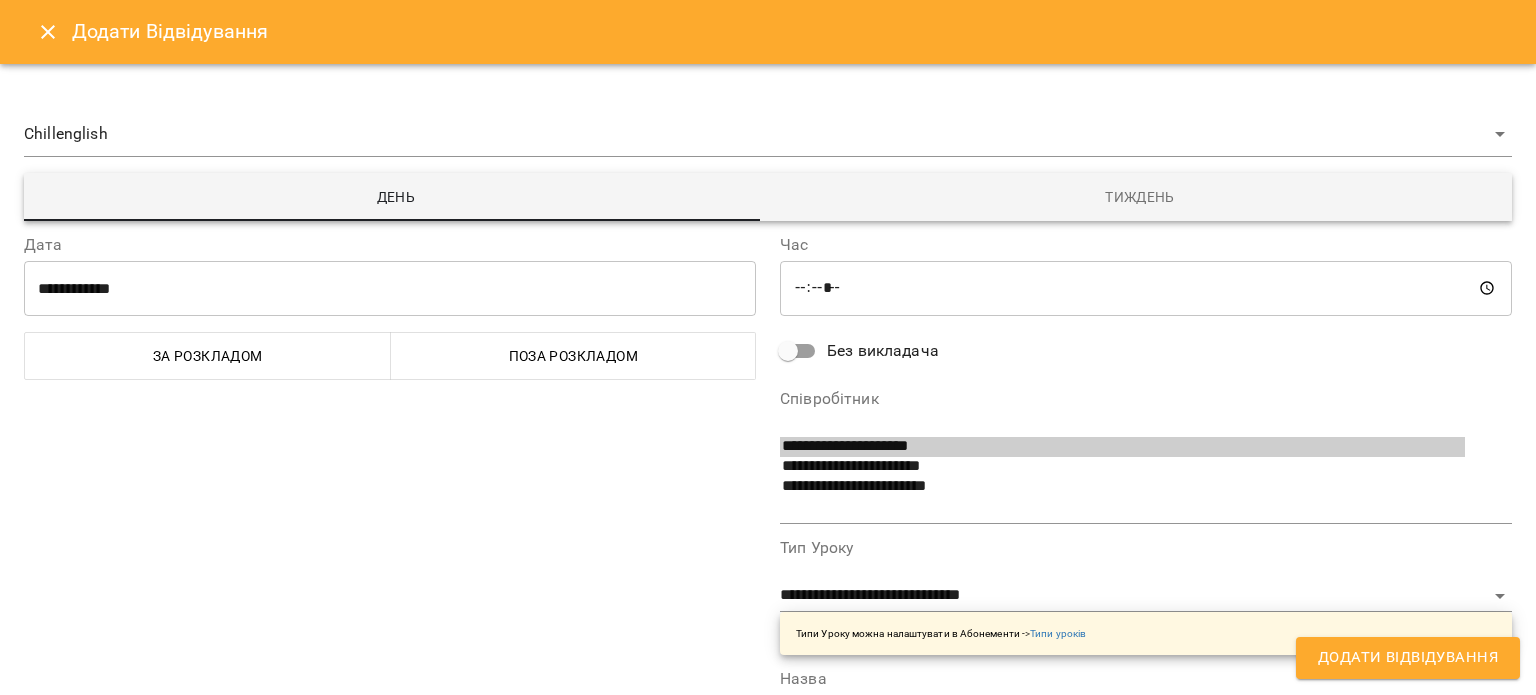 click on "**********" at bounding box center (390, 658) 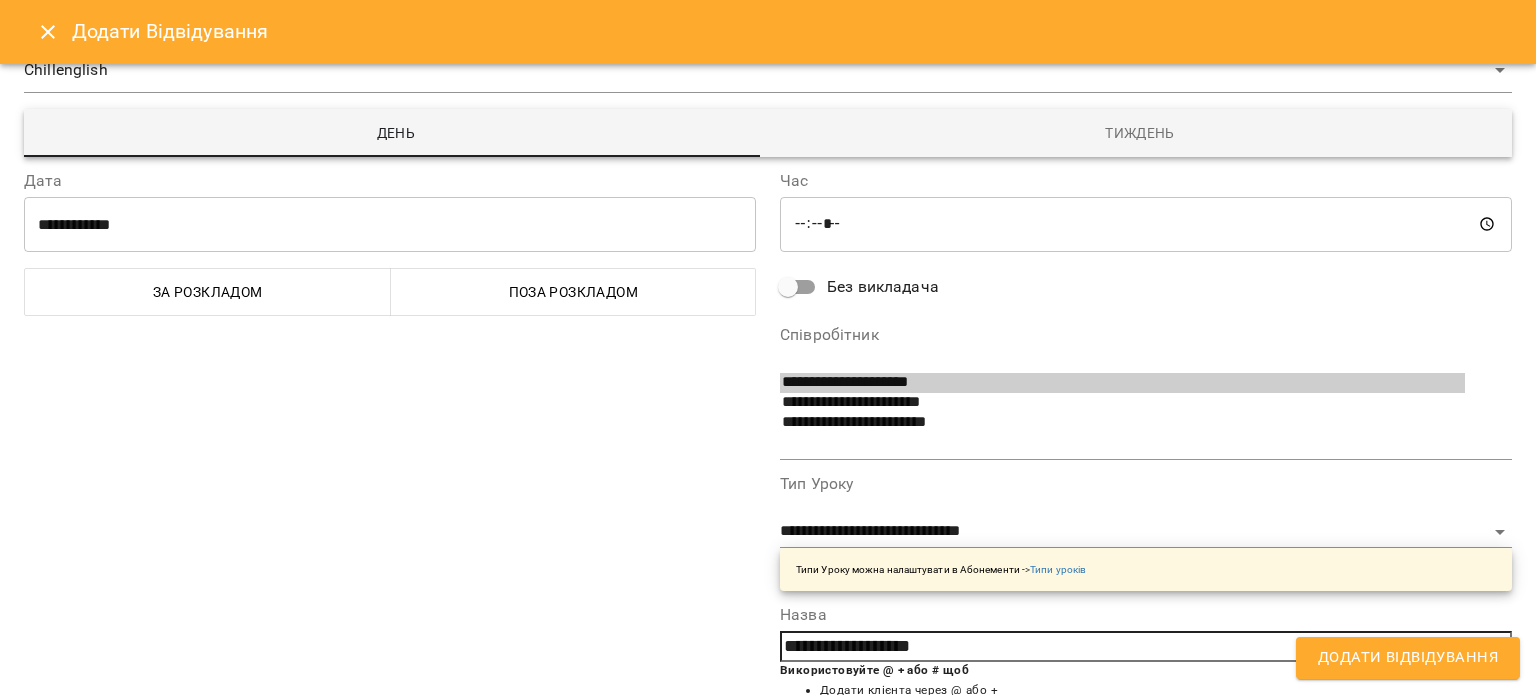 scroll, scrollTop: 100, scrollLeft: 0, axis: vertical 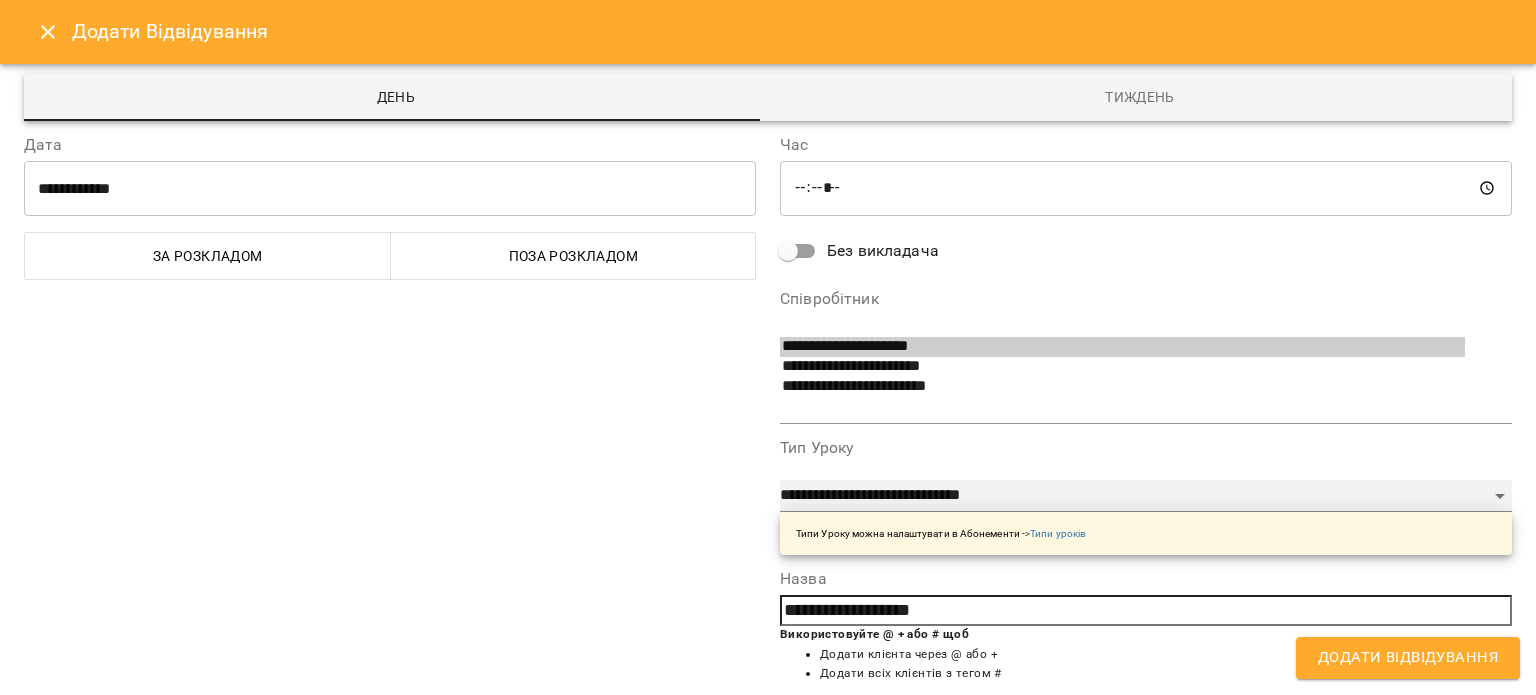 click on "**********" at bounding box center [1146, 496] 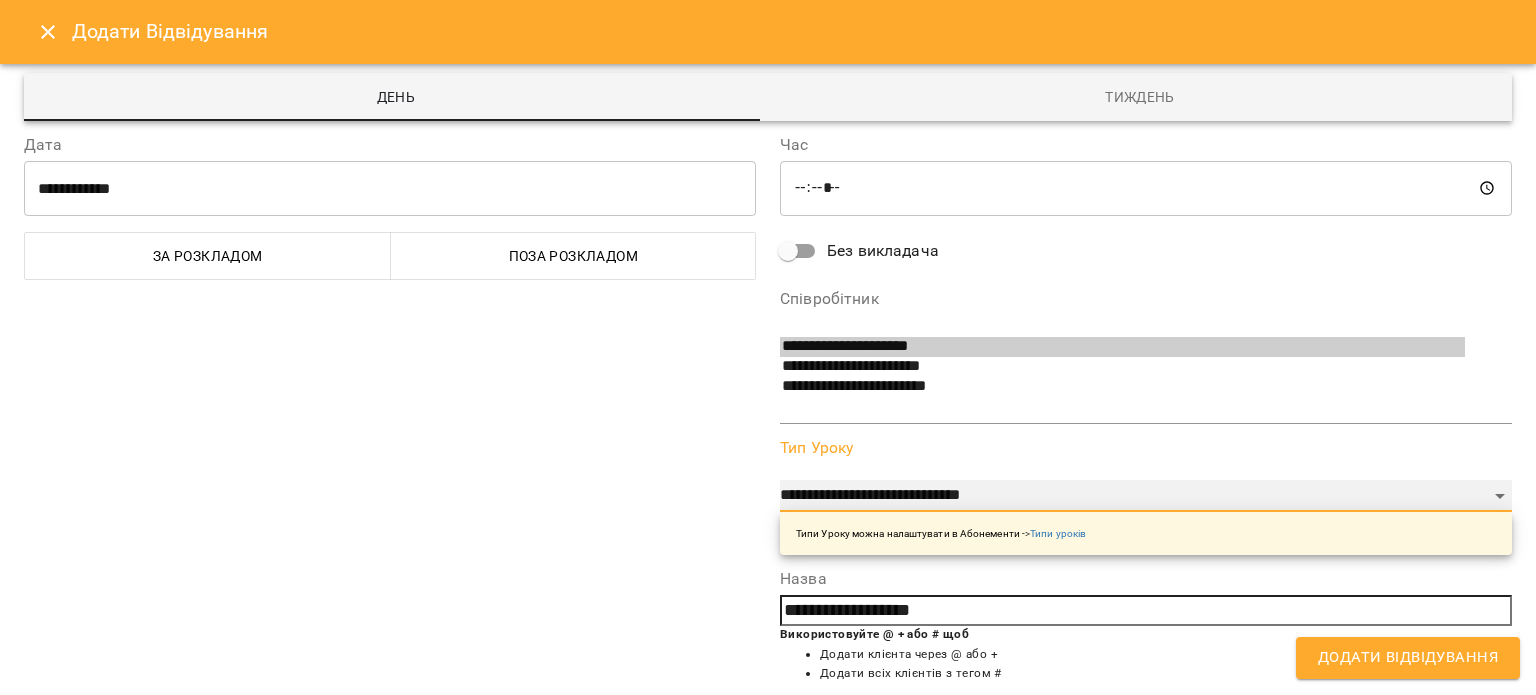 select on "**********" 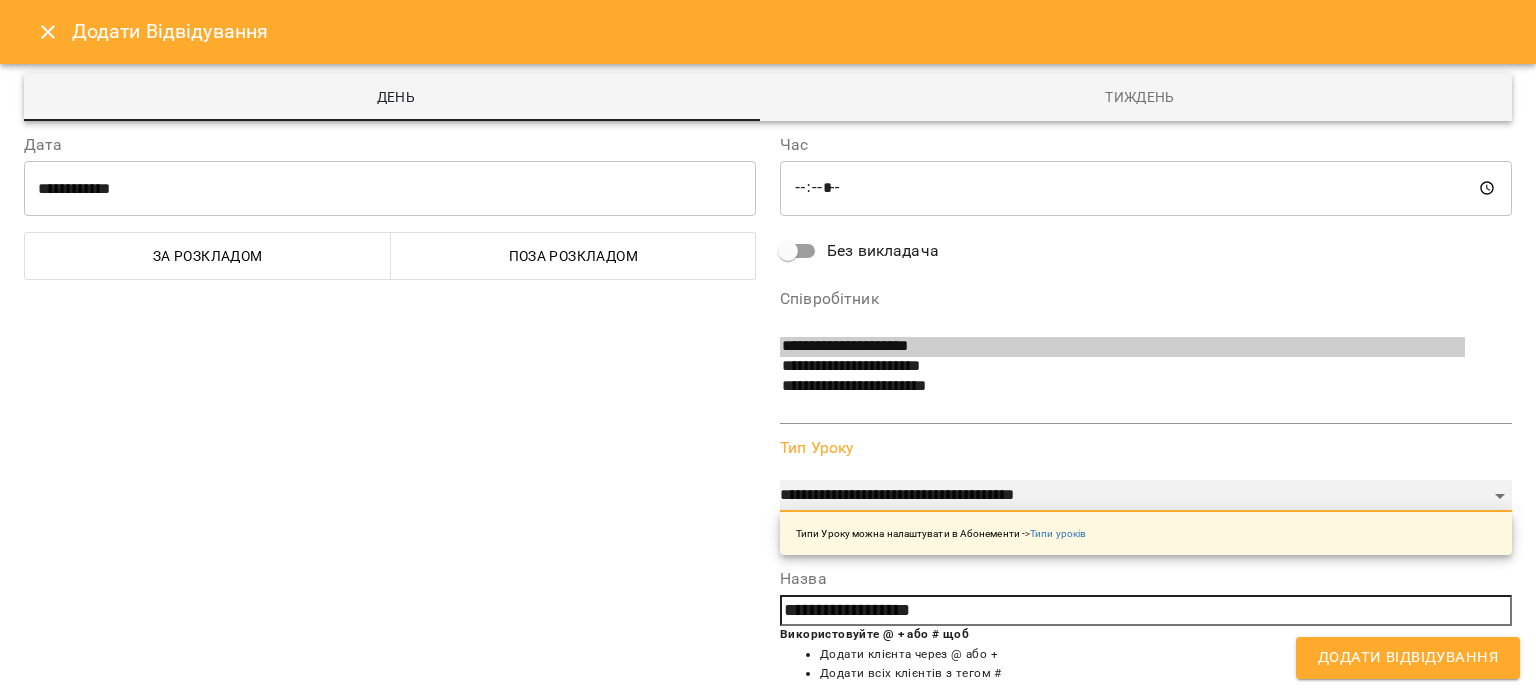 click on "**********" at bounding box center (1146, 496) 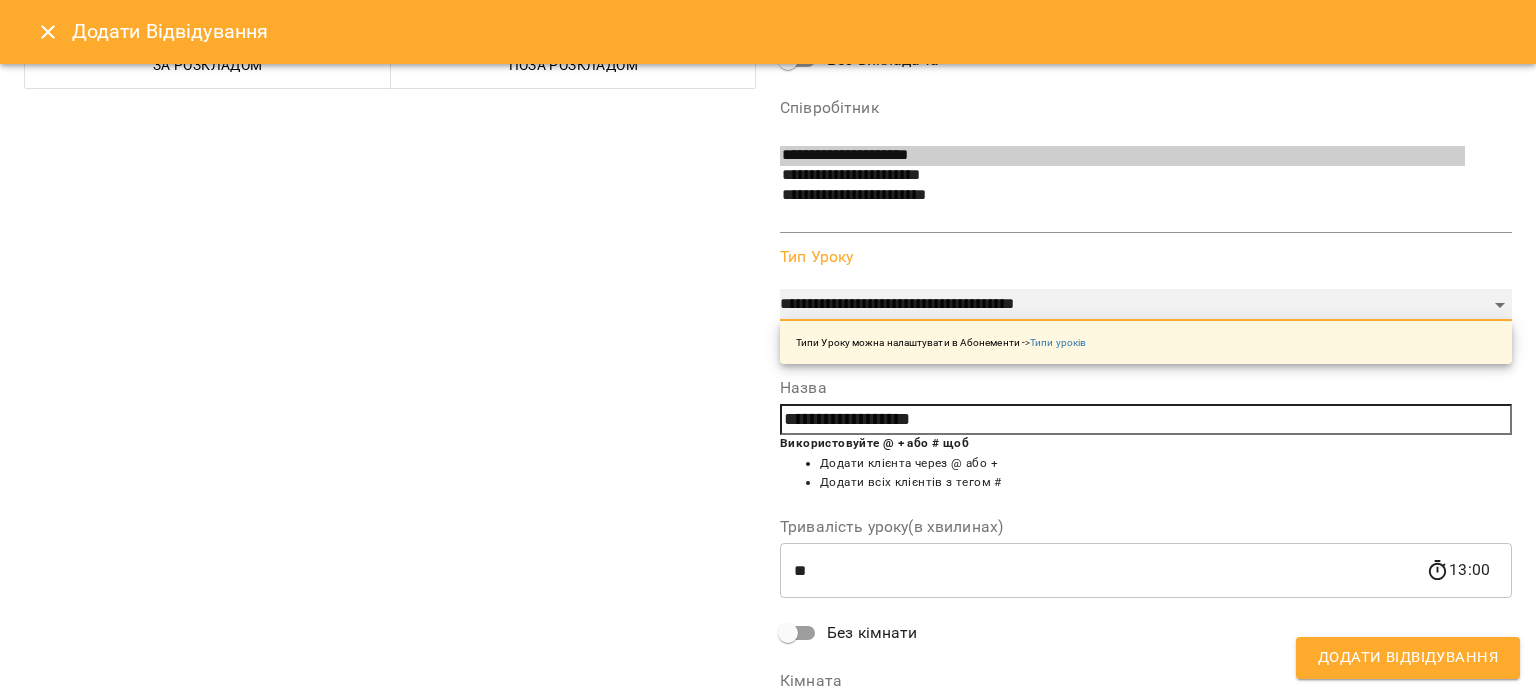 scroll, scrollTop: 300, scrollLeft: 0, axis: vertical 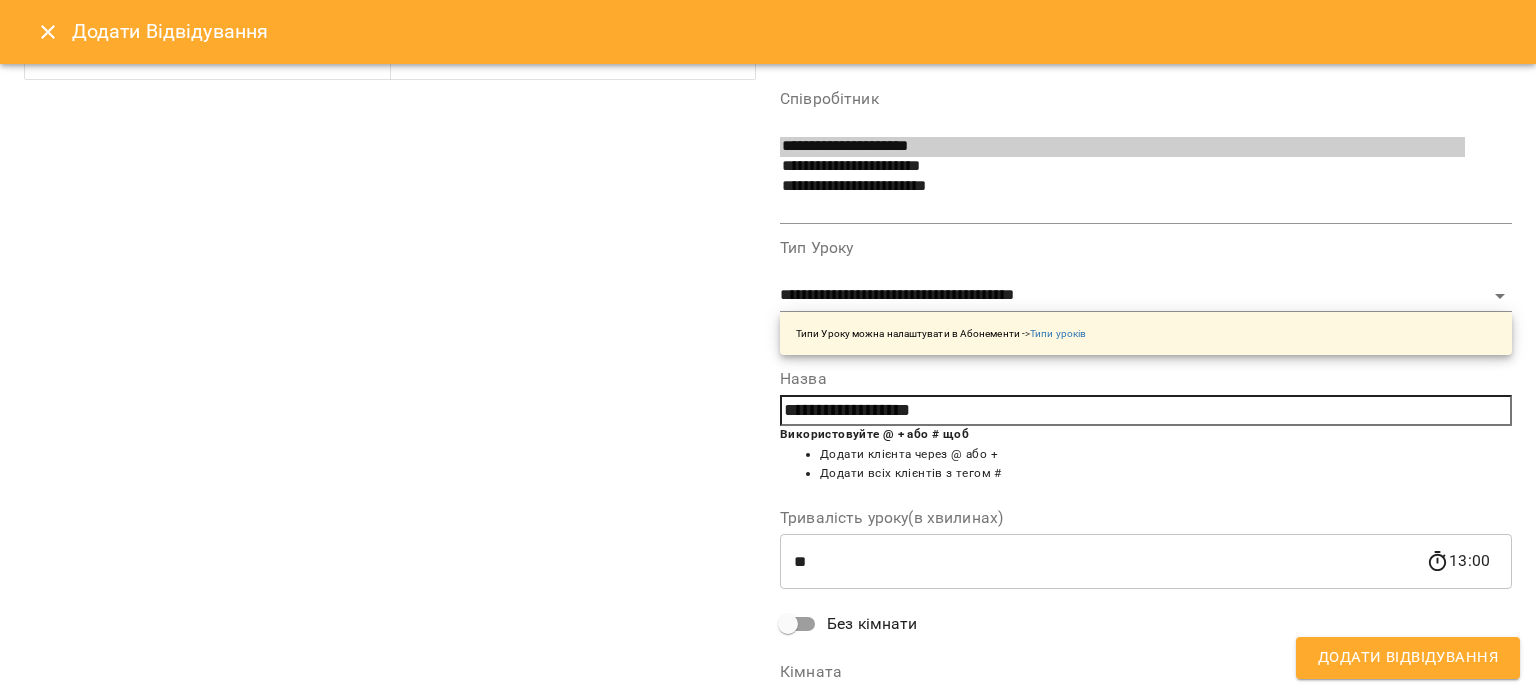 drag, startPoint x: 974, startPoint y: 400, endPoint x: 751, endPoint y: 402, distance: 223.00897 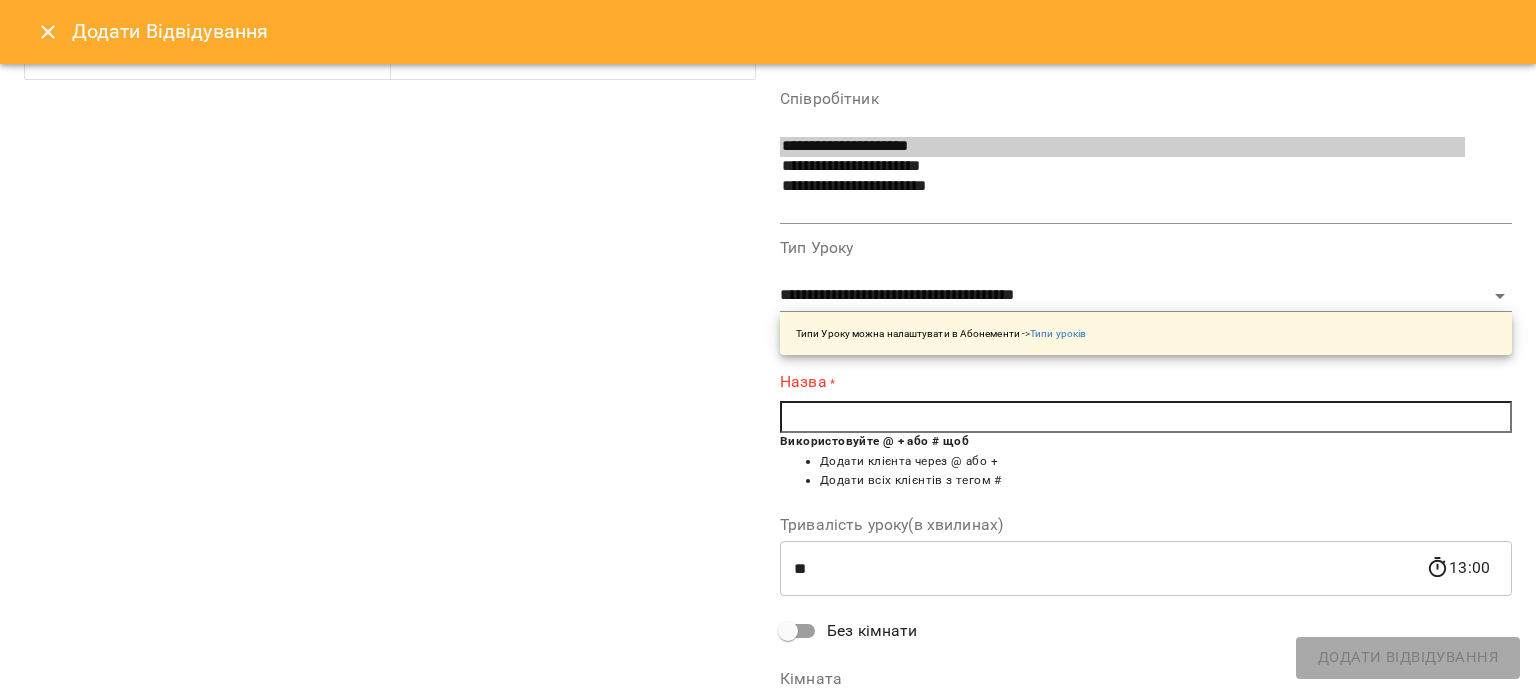 type on "*" 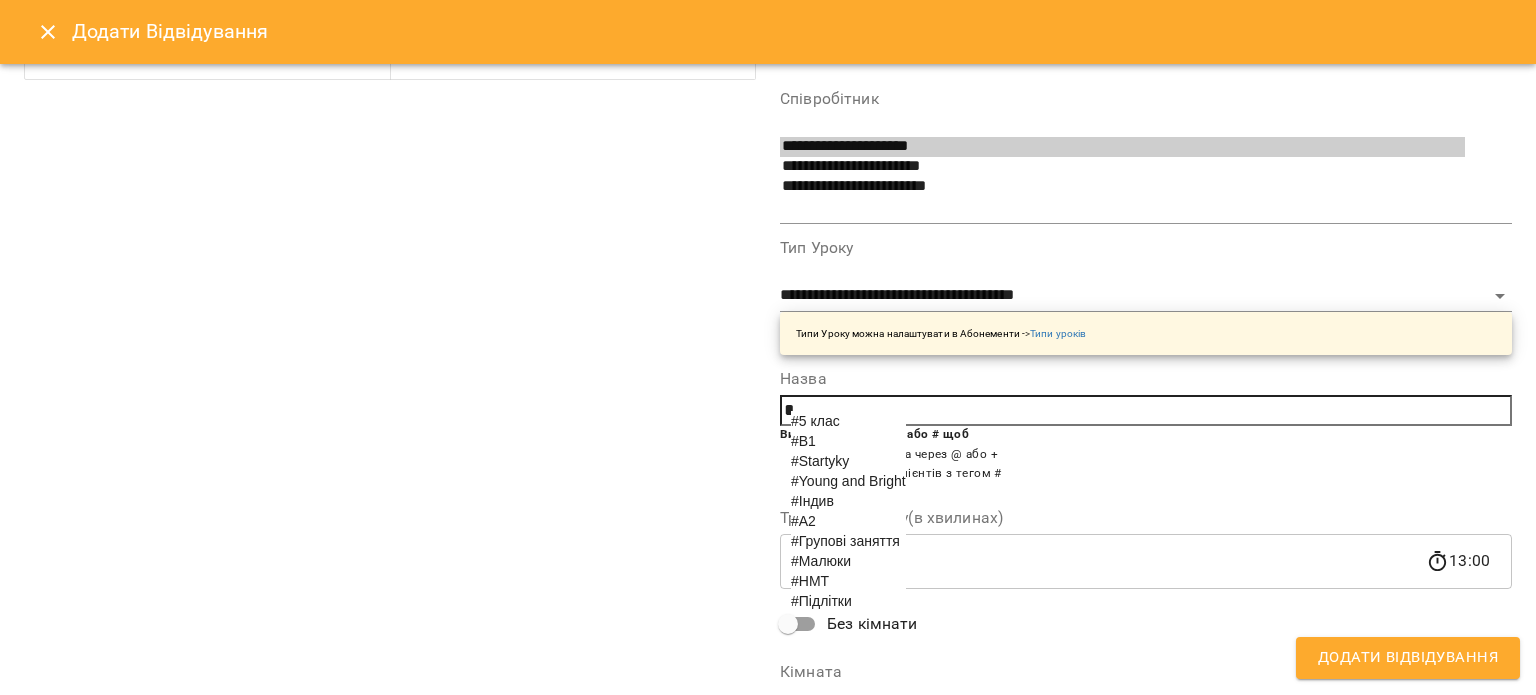 click on "*" at bounding box center [1146, 411] 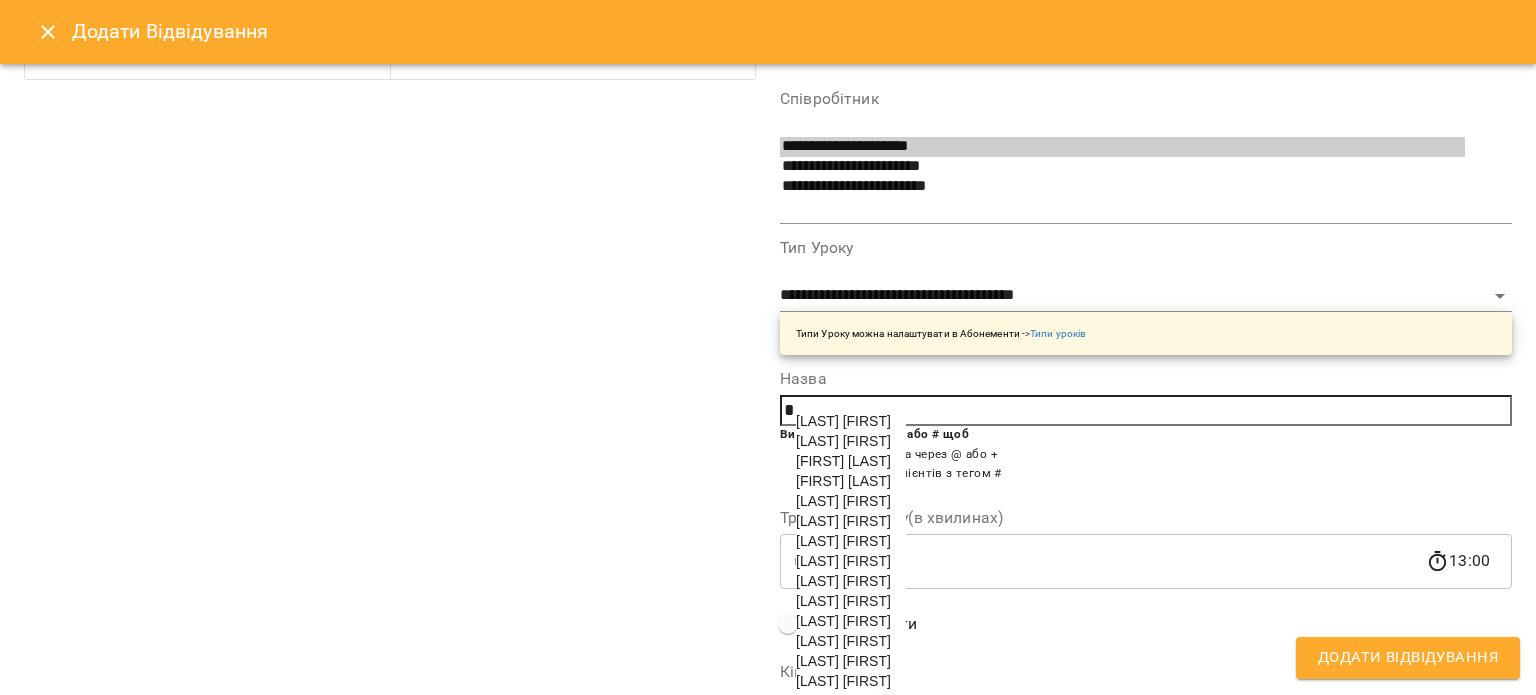 scroll, scrollTop: 500, scrollLeft: 0, axis: vertical 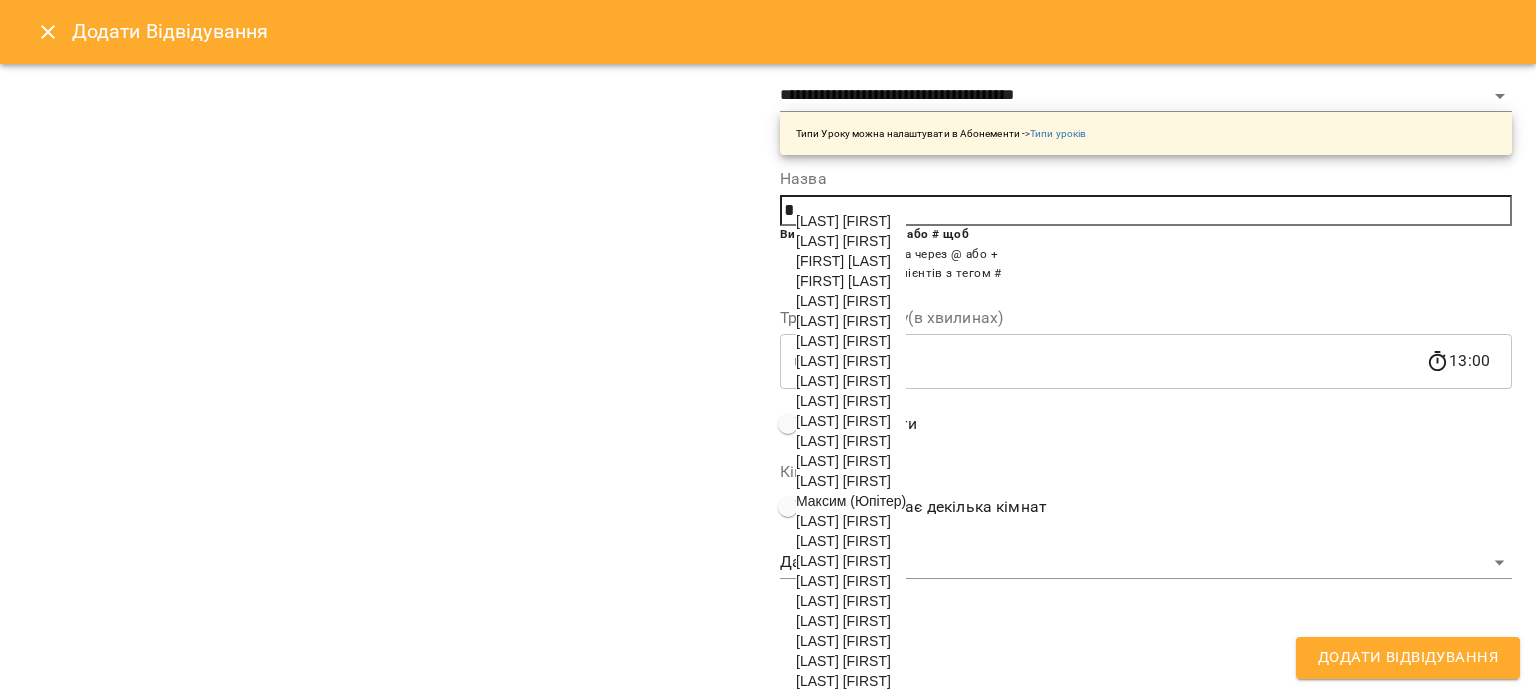click on "[LAST] [FIRST]" at bounding box center (843, 441) 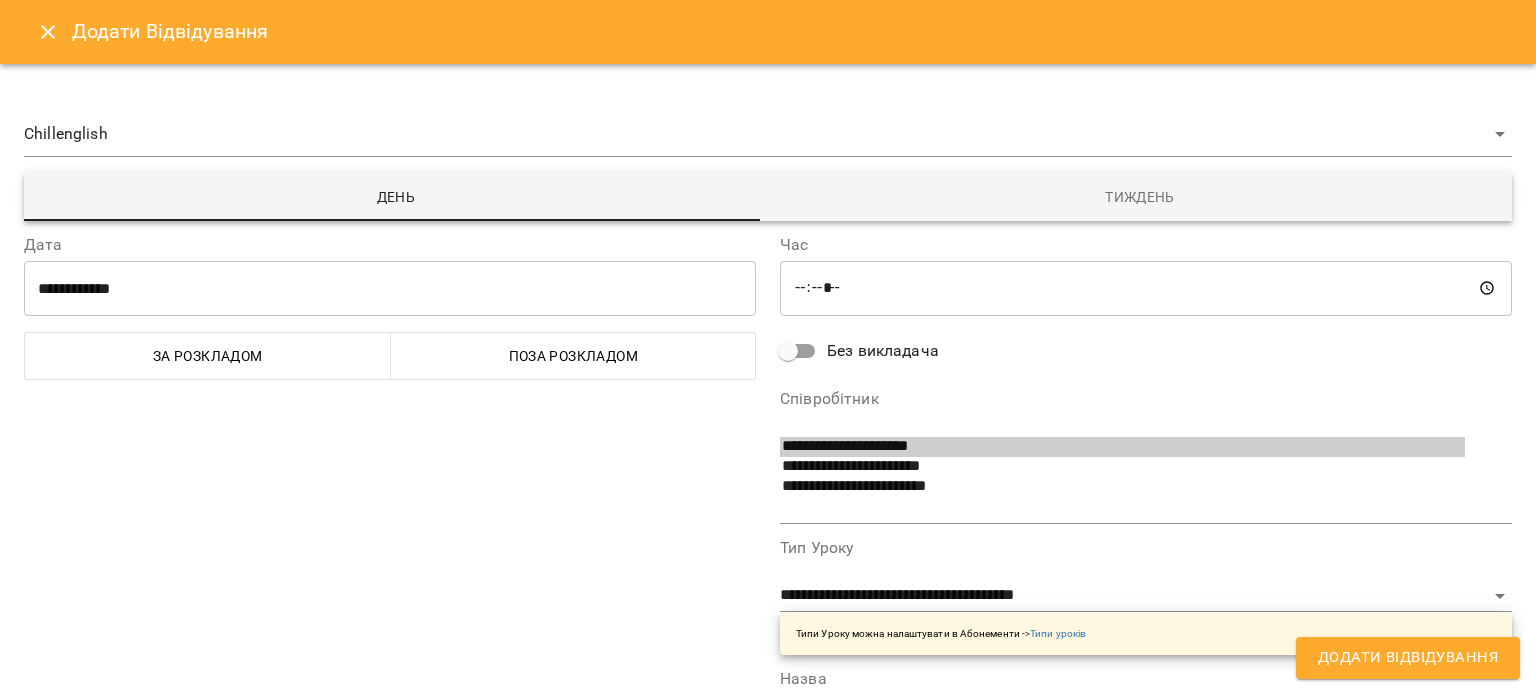 scroll, scrollTop: 0, scrollLeft: 0, axis: both 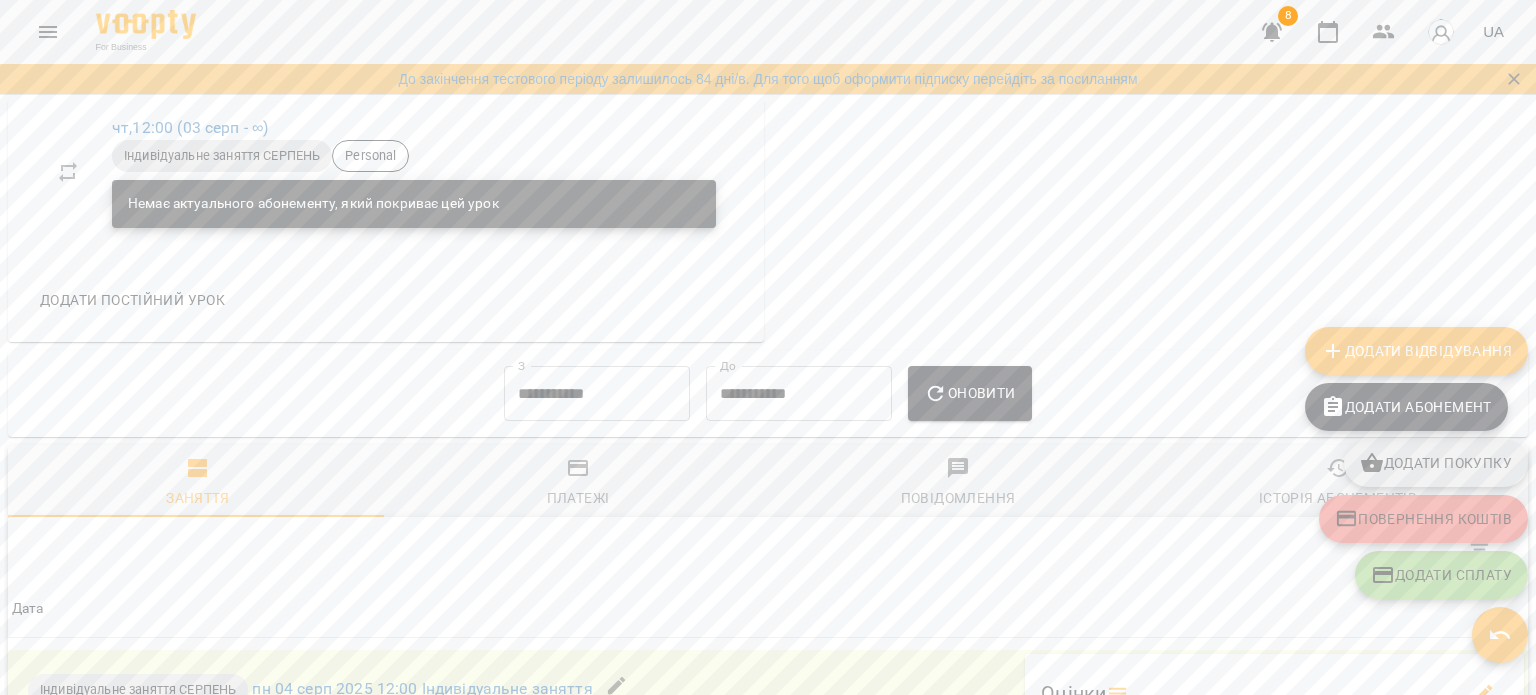 click on "Додати покупку" at bounding box center [1436, 463] 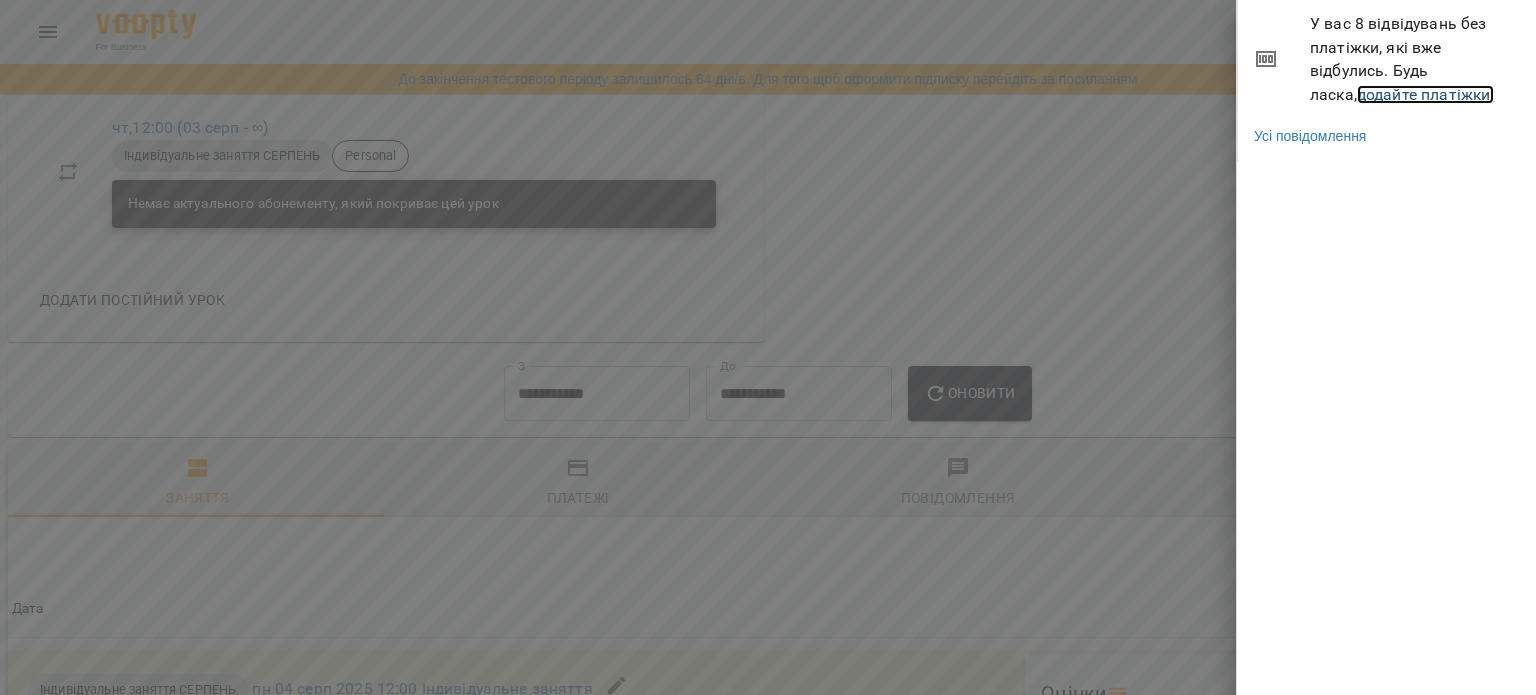 click on "додайте платіжки!" at bounding box center [1426, 94] 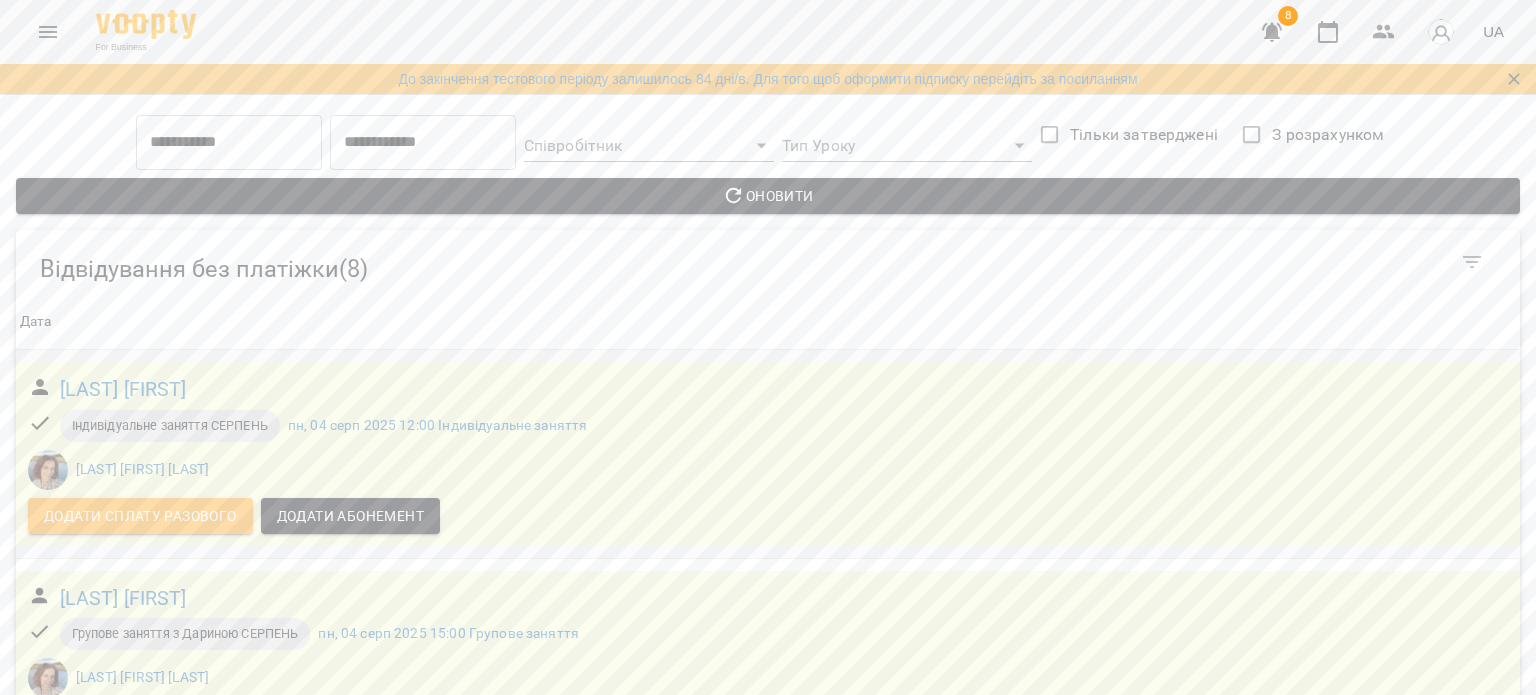 scroll, scrollTop: 800, scrollLeft: 0, axis: vertical 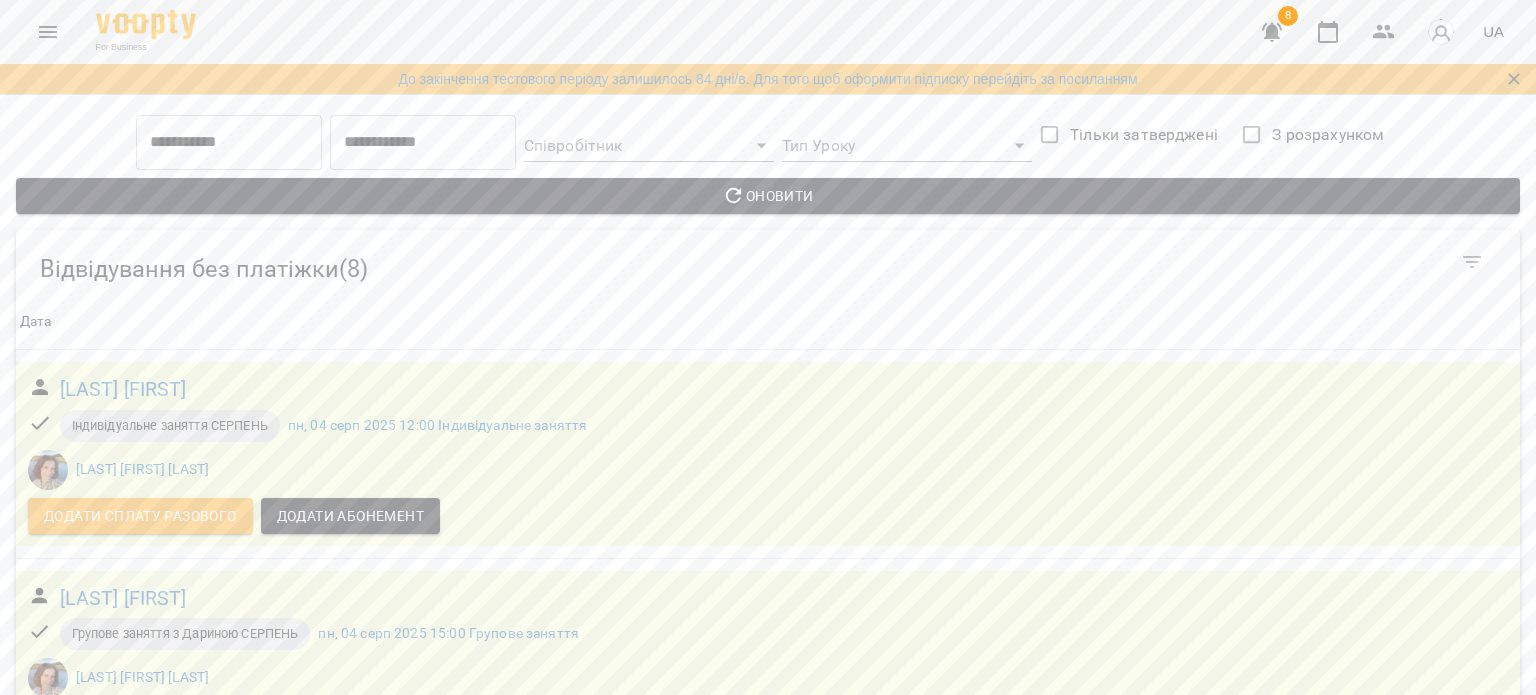 click on "Додати сплату разового" at bounding box center [140, 1350] 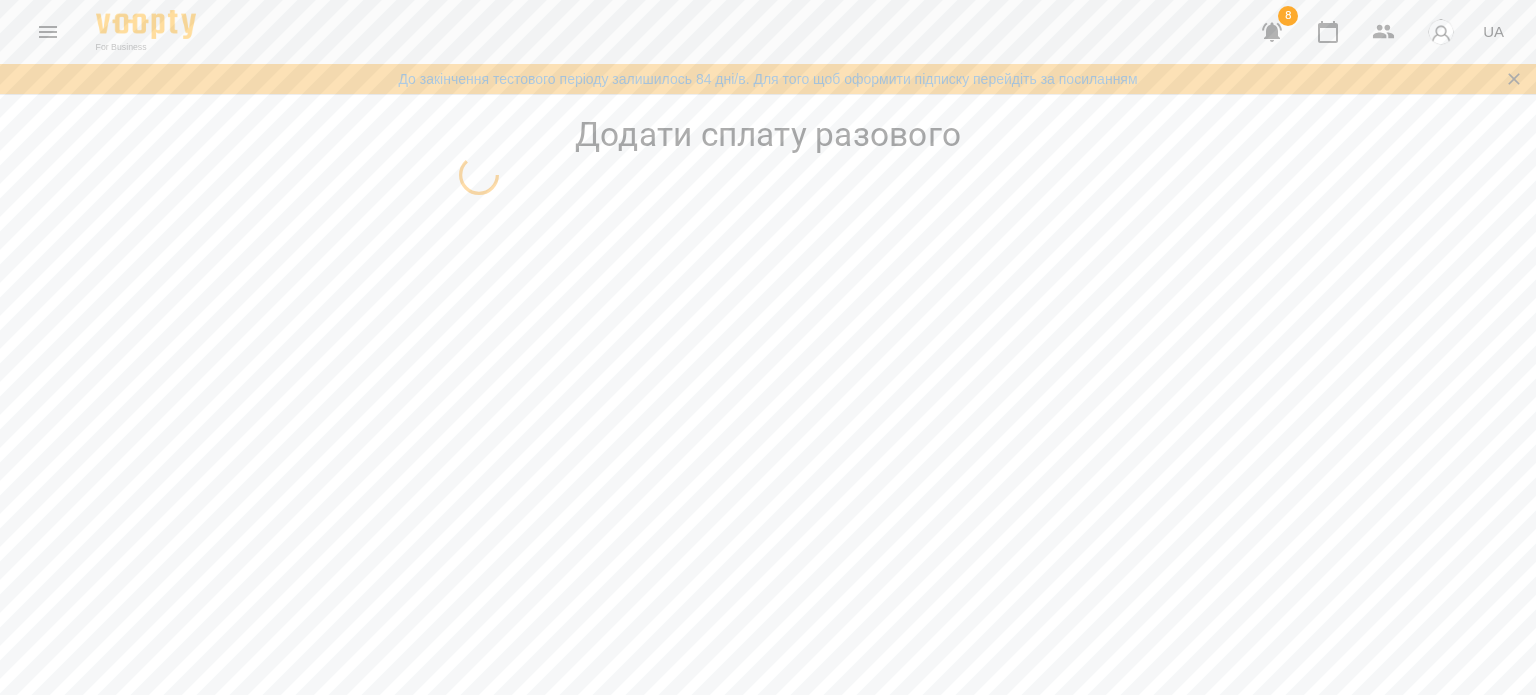 scroll, scrollTop: 0, scrollLeft: 0, axis: both 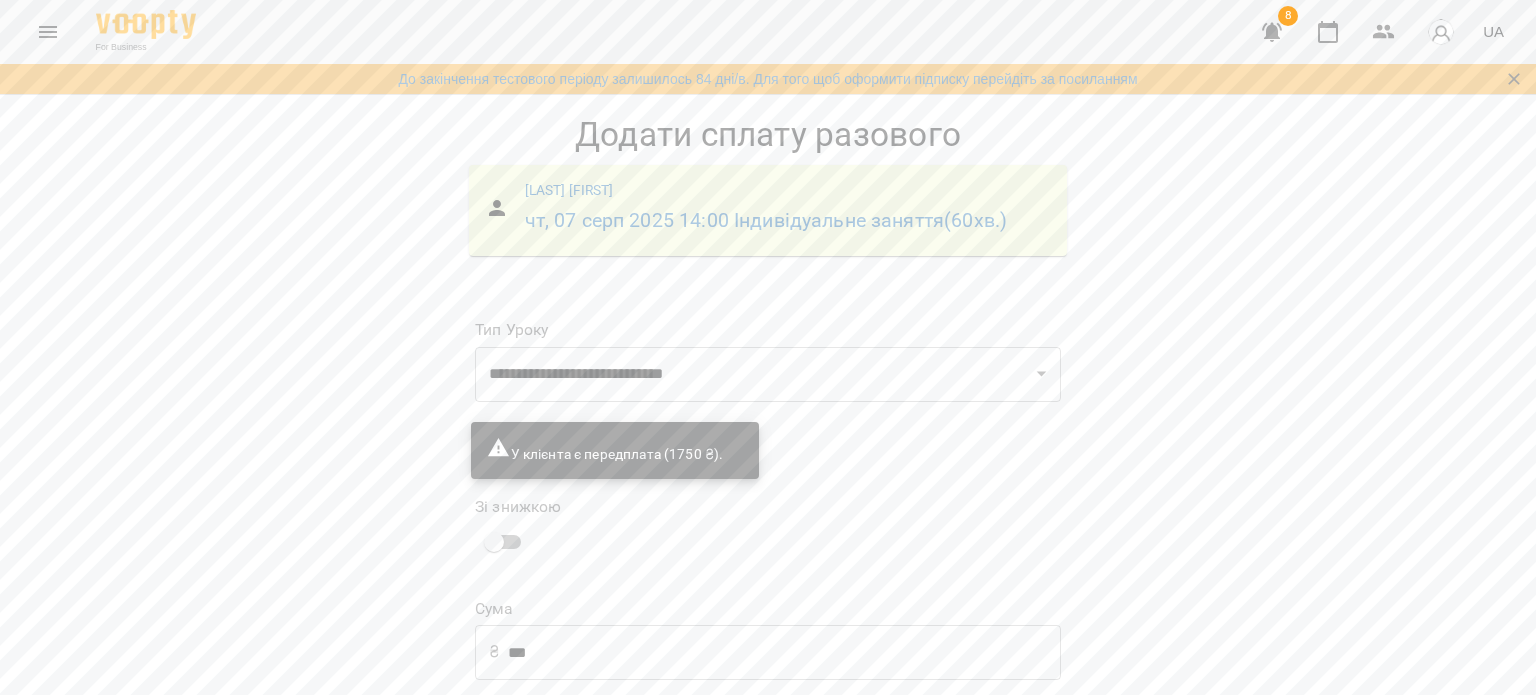 click on "Додати сплату разового" at bounding box center (934, 781) 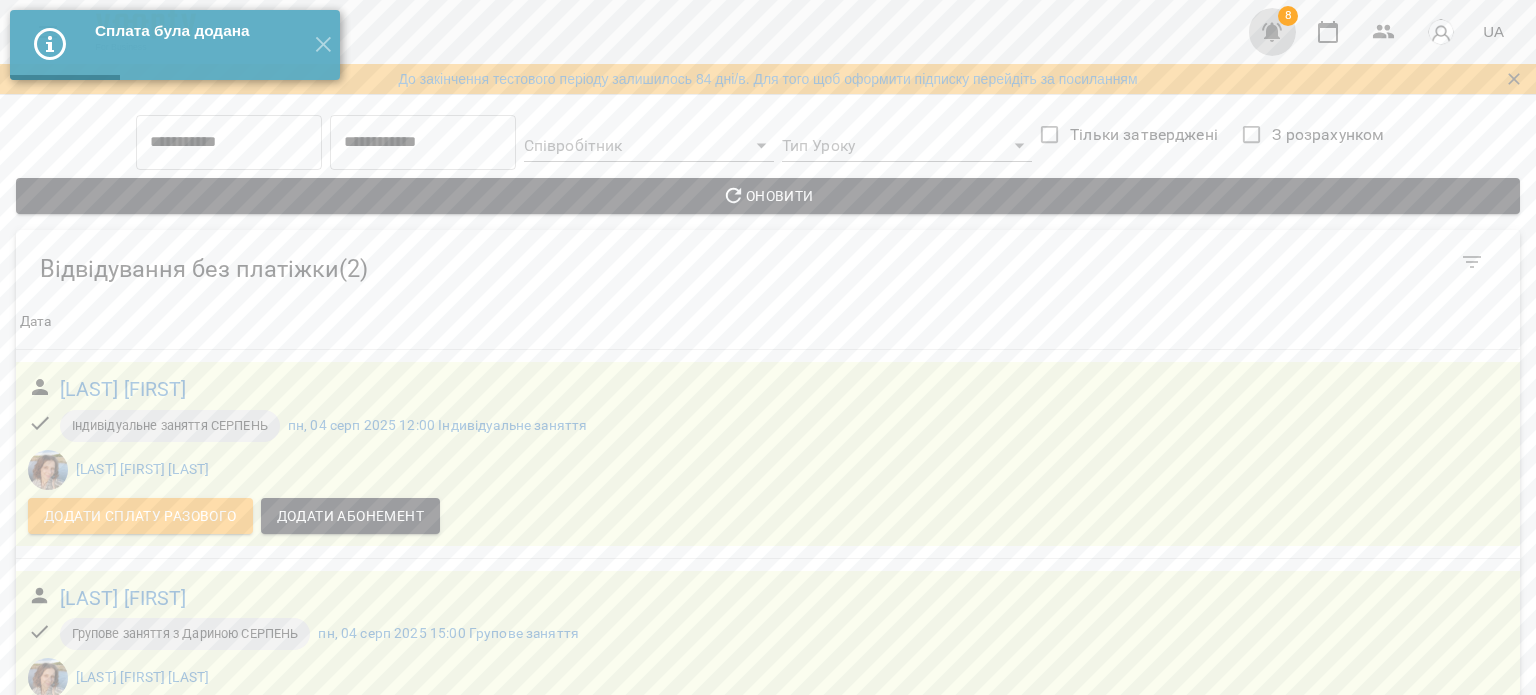 click 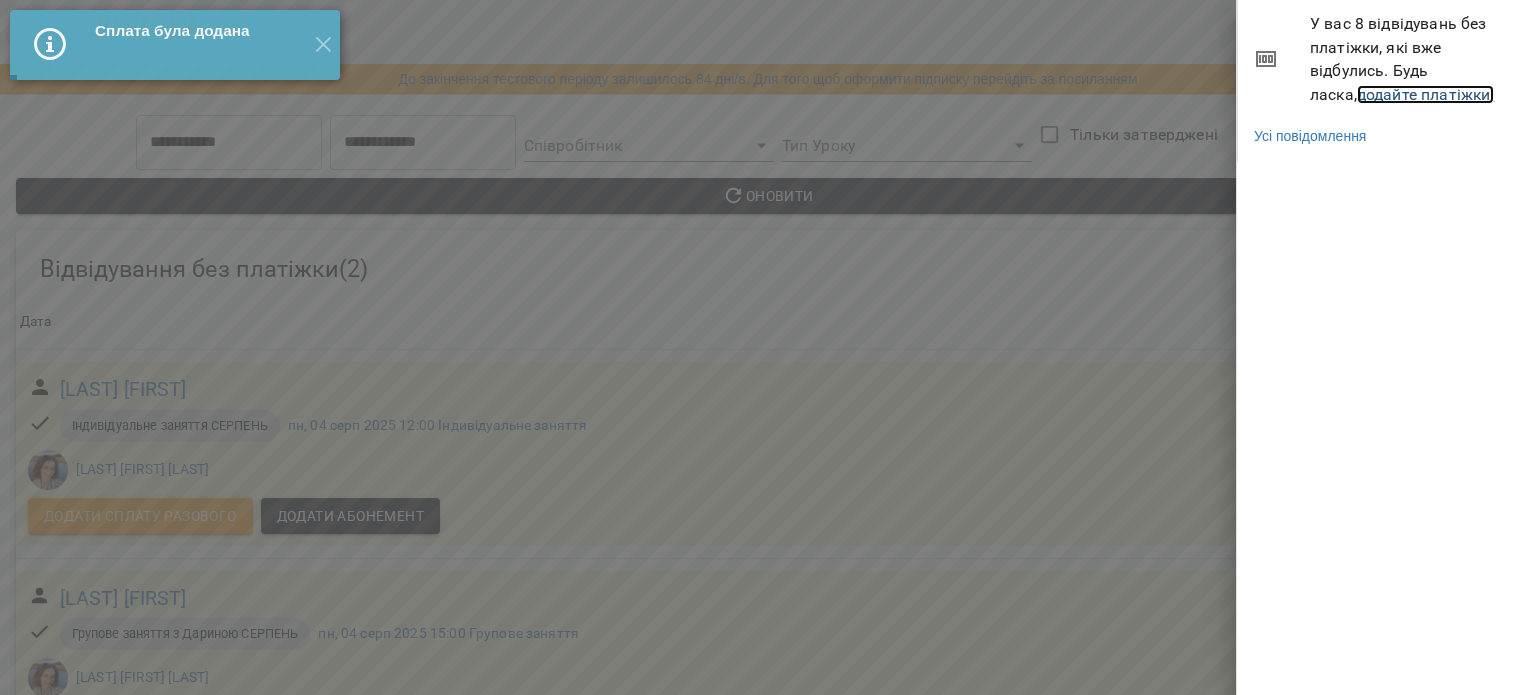 click on "додайте платіжки!" at bounding box center [1426, 94] 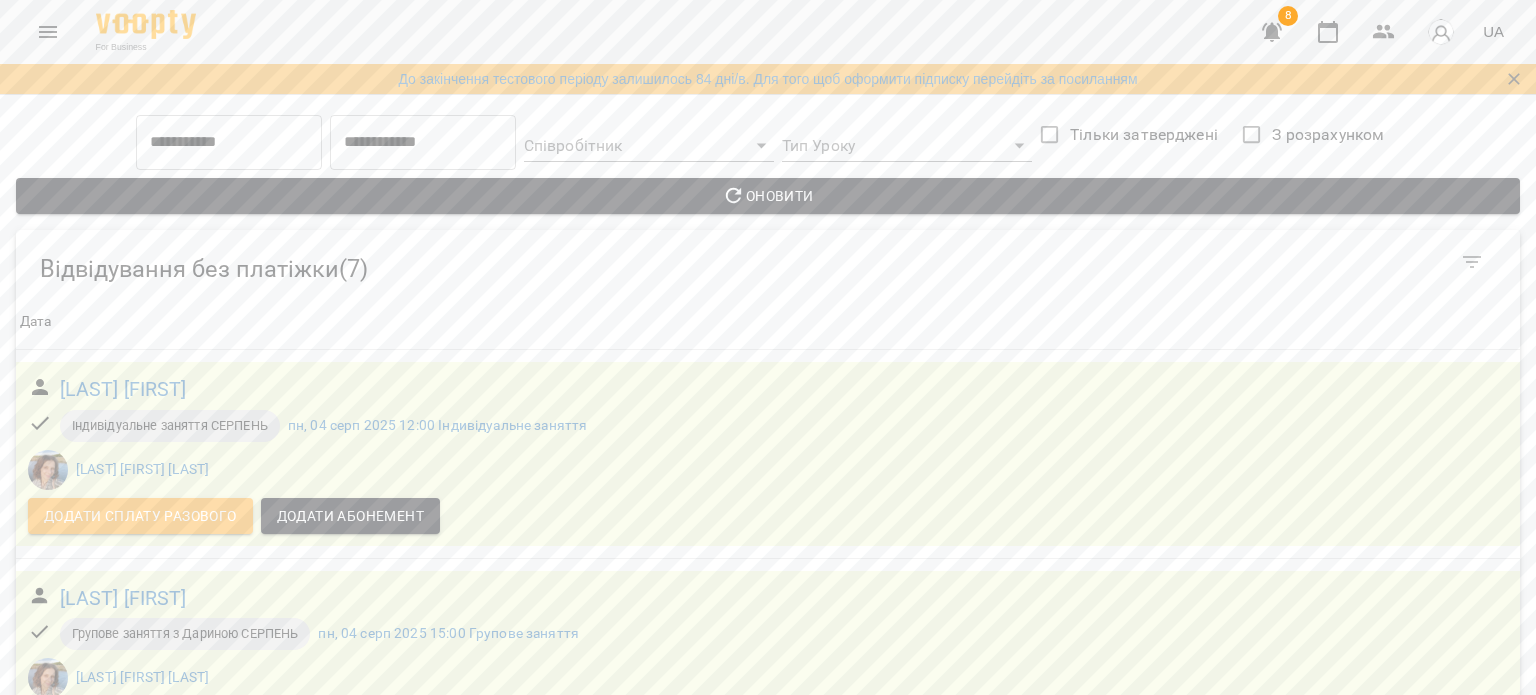 scroll, scrollTop: 728, scrollLeft: 0, axis: vertical 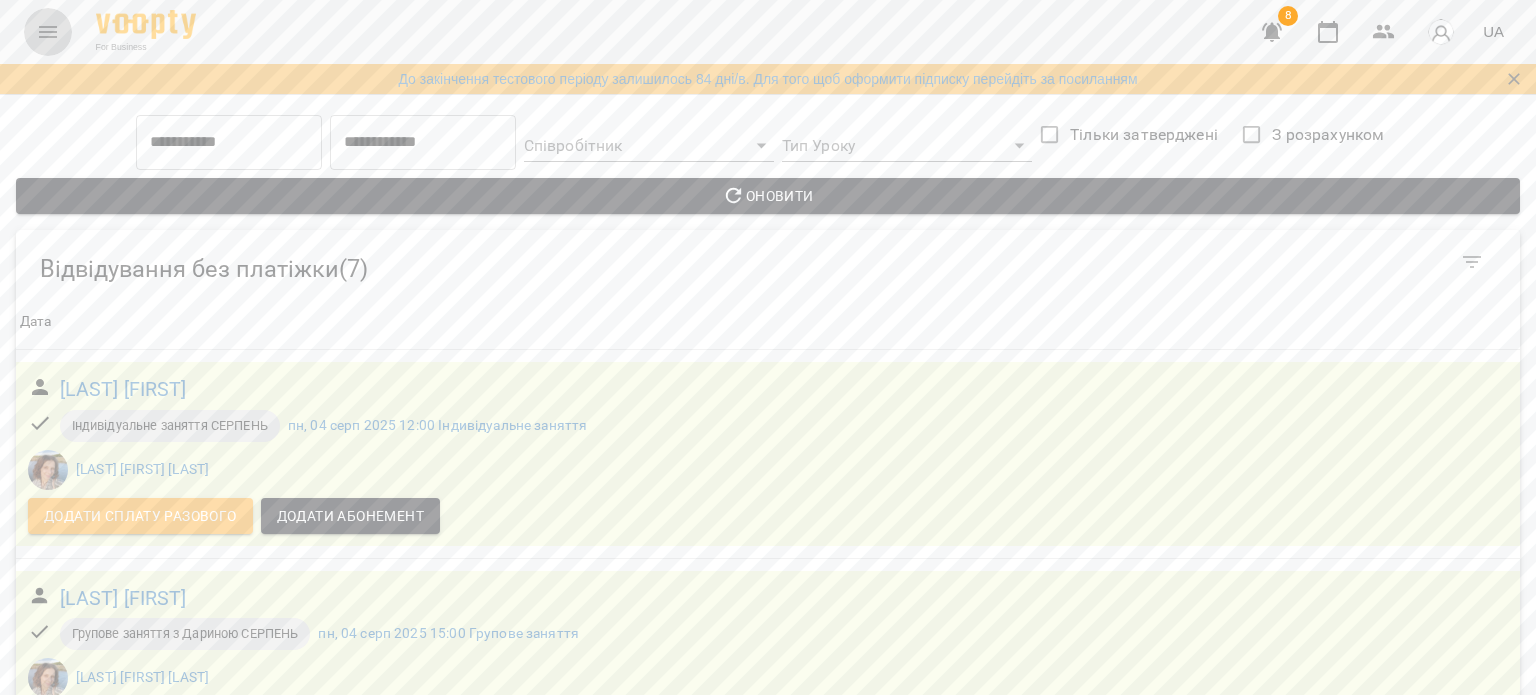 click 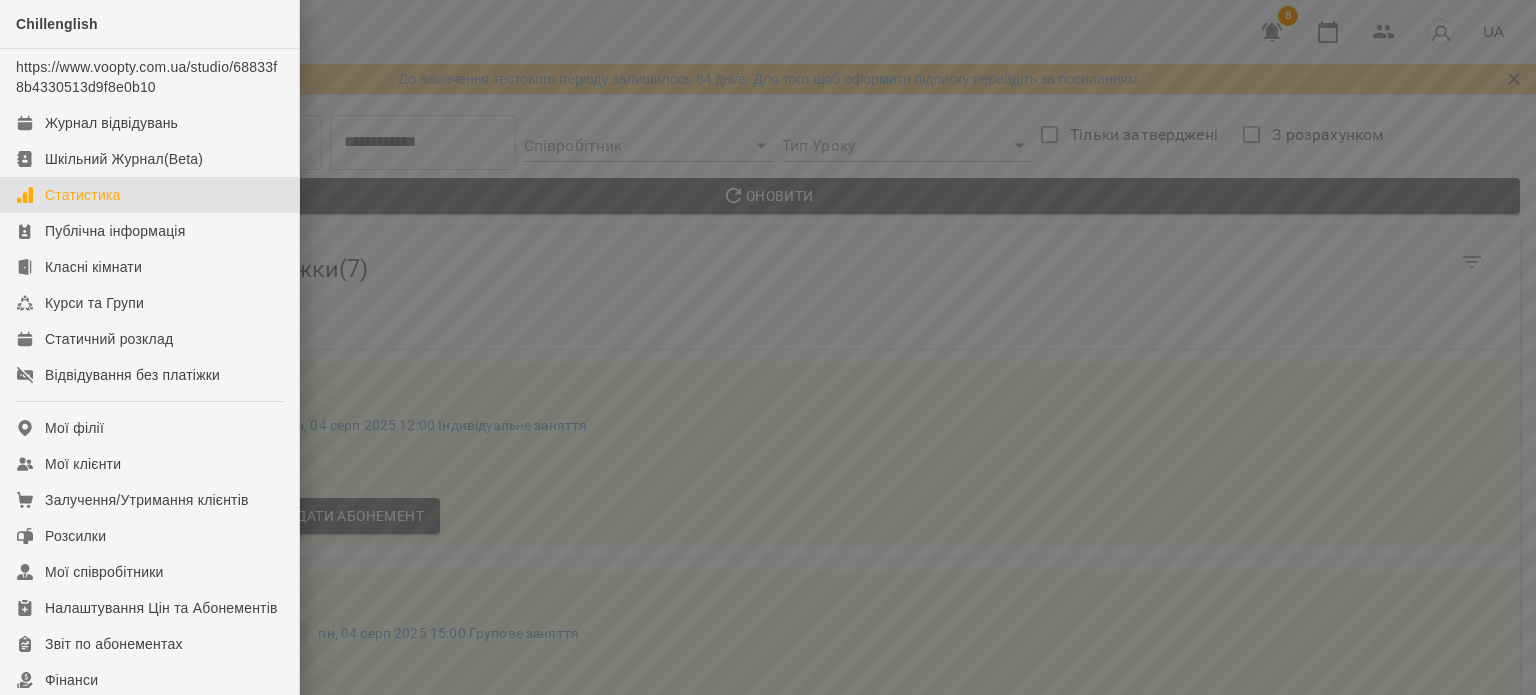 click on "Статистика" at bounding box center [149, 195] 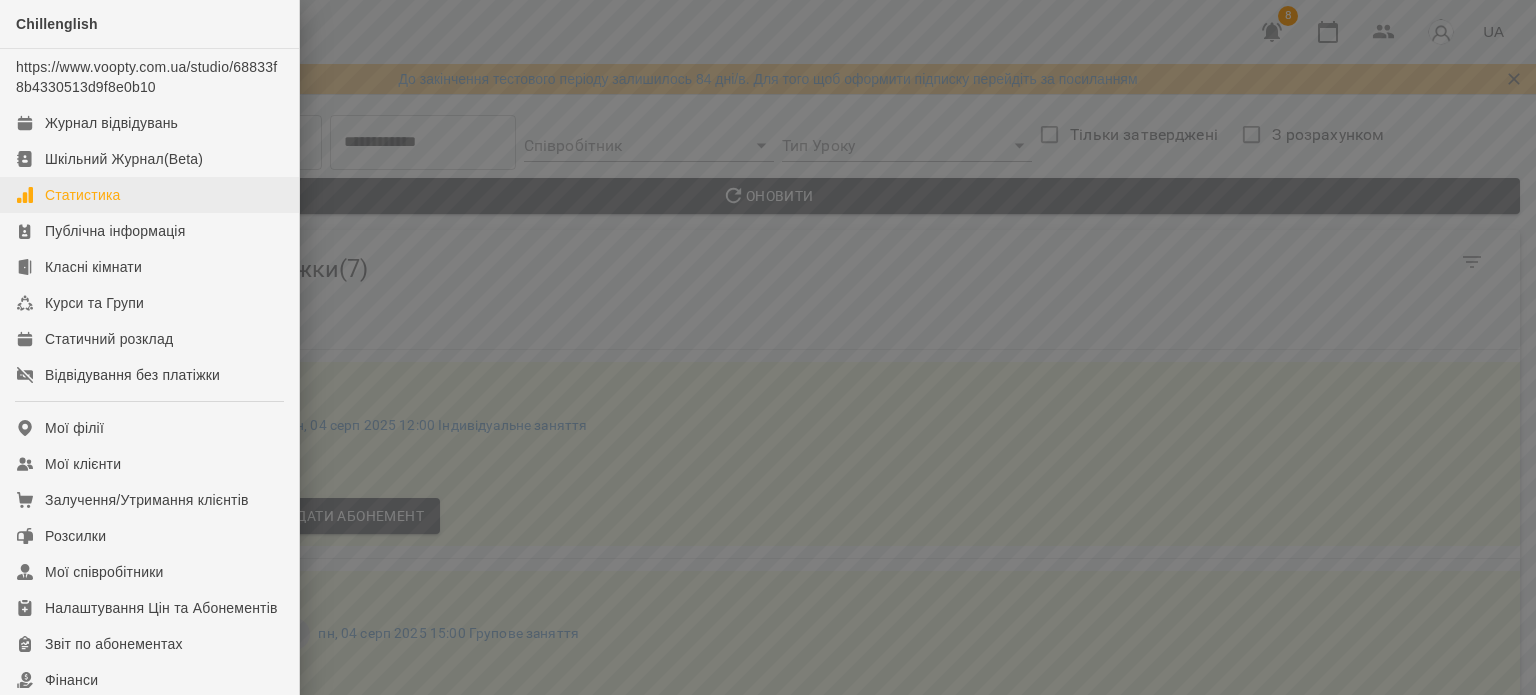 scroll, scrollTop: 0, scrollLeft: 0, axis: both 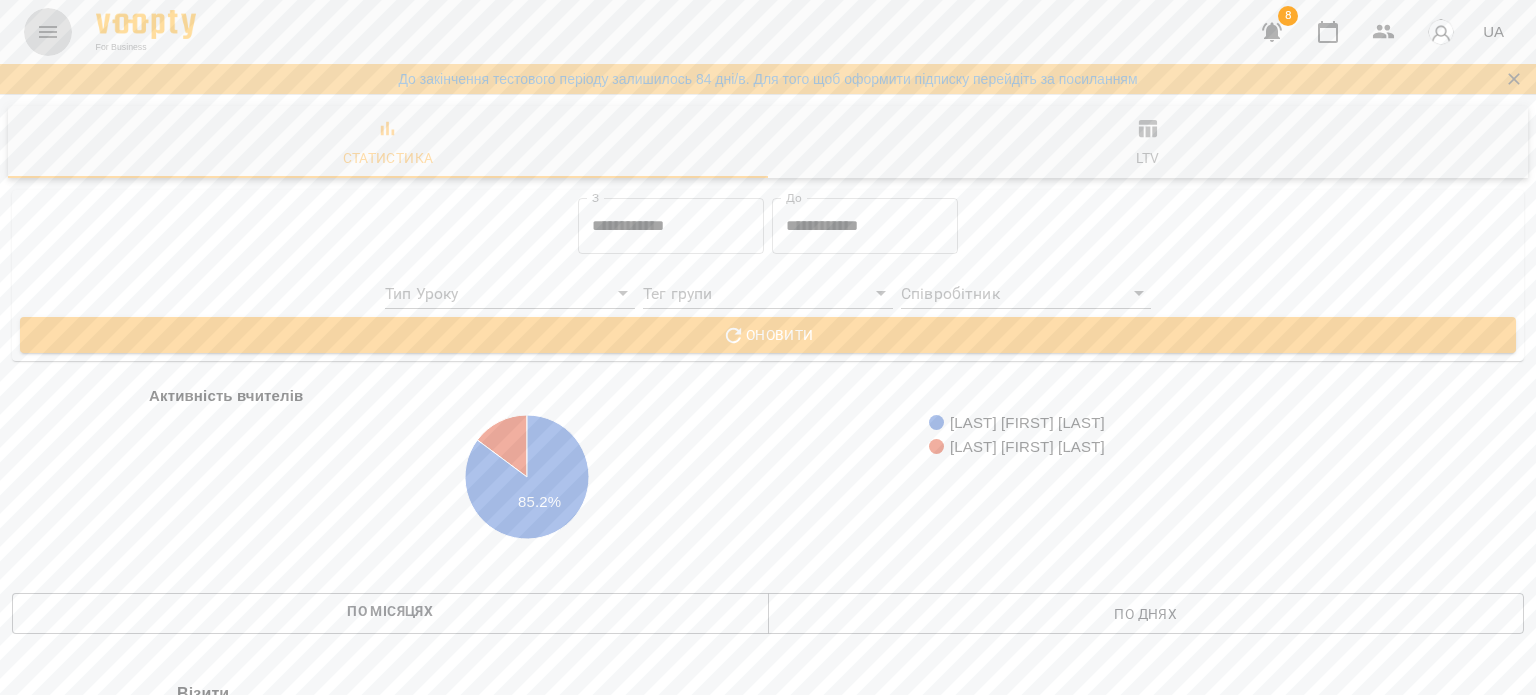 click at bounding box center [48, 32] 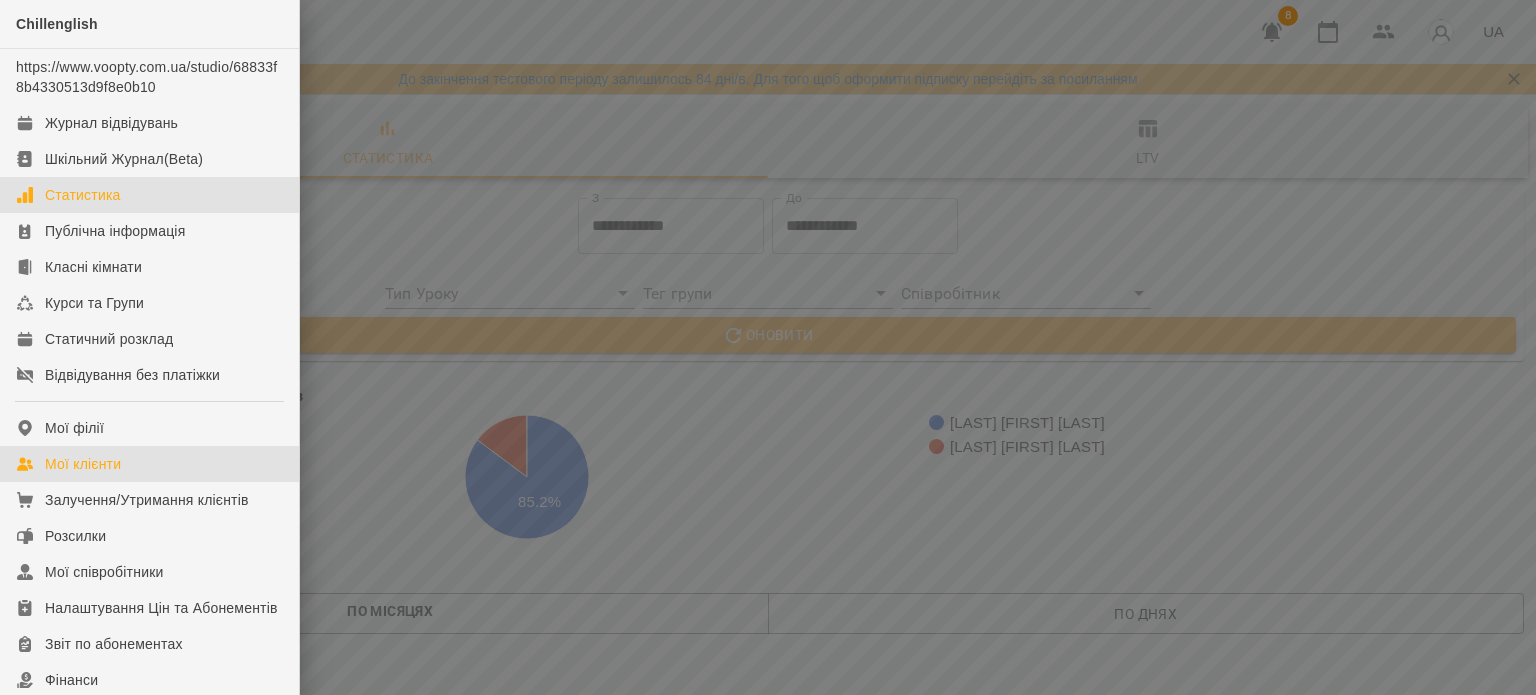 click on "Мої клієнти" at bounding box center (149, 464) 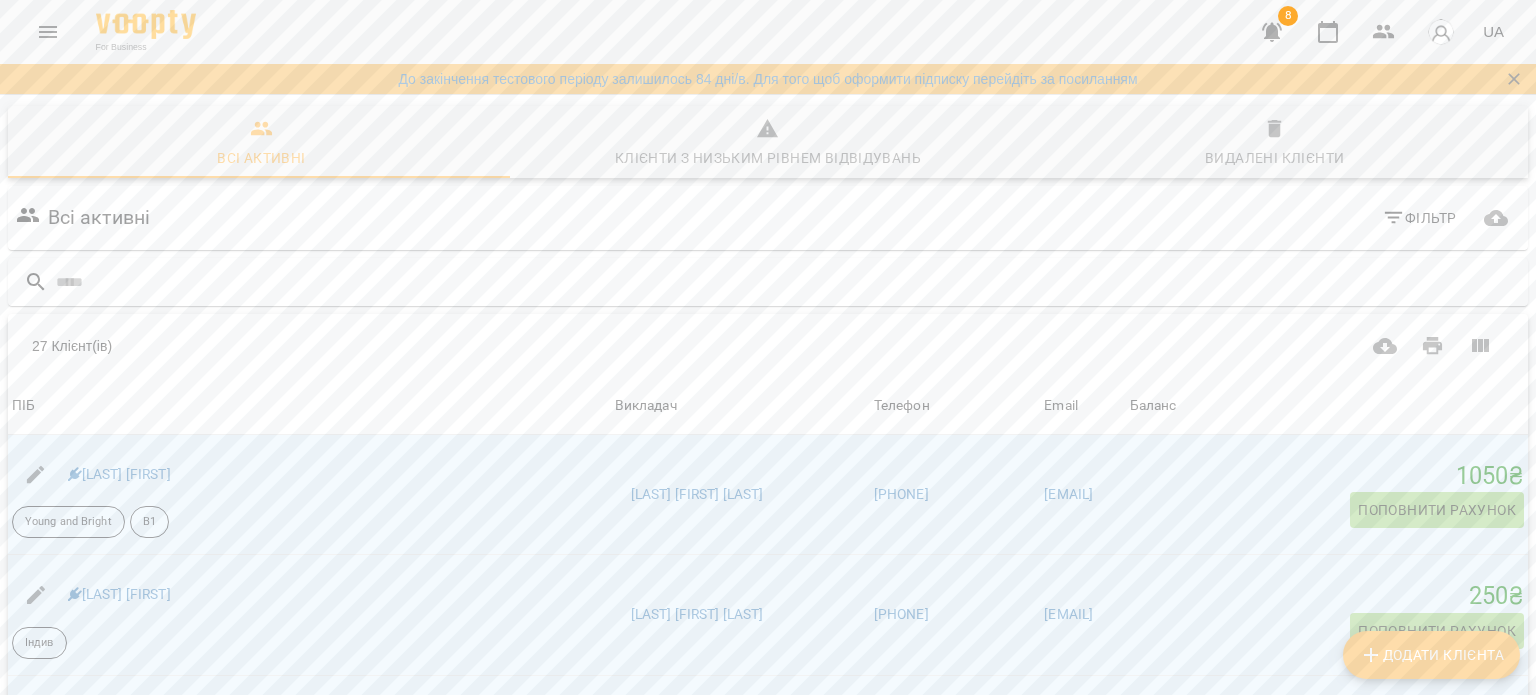 scroll, scrollTop: 304, scrollLeft: 0, axis: vertical 